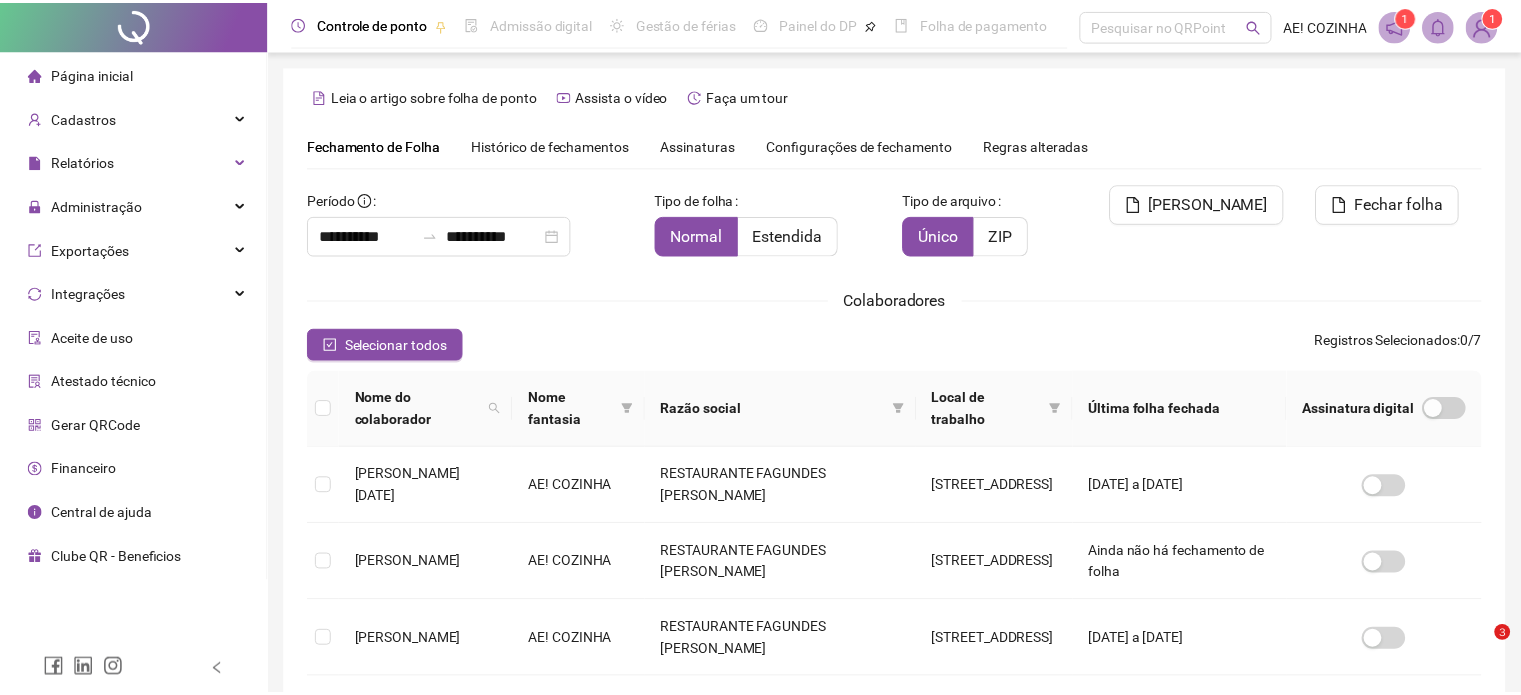 scroll, scrollTop: 61, scrollLeft: 0, axis: vertical 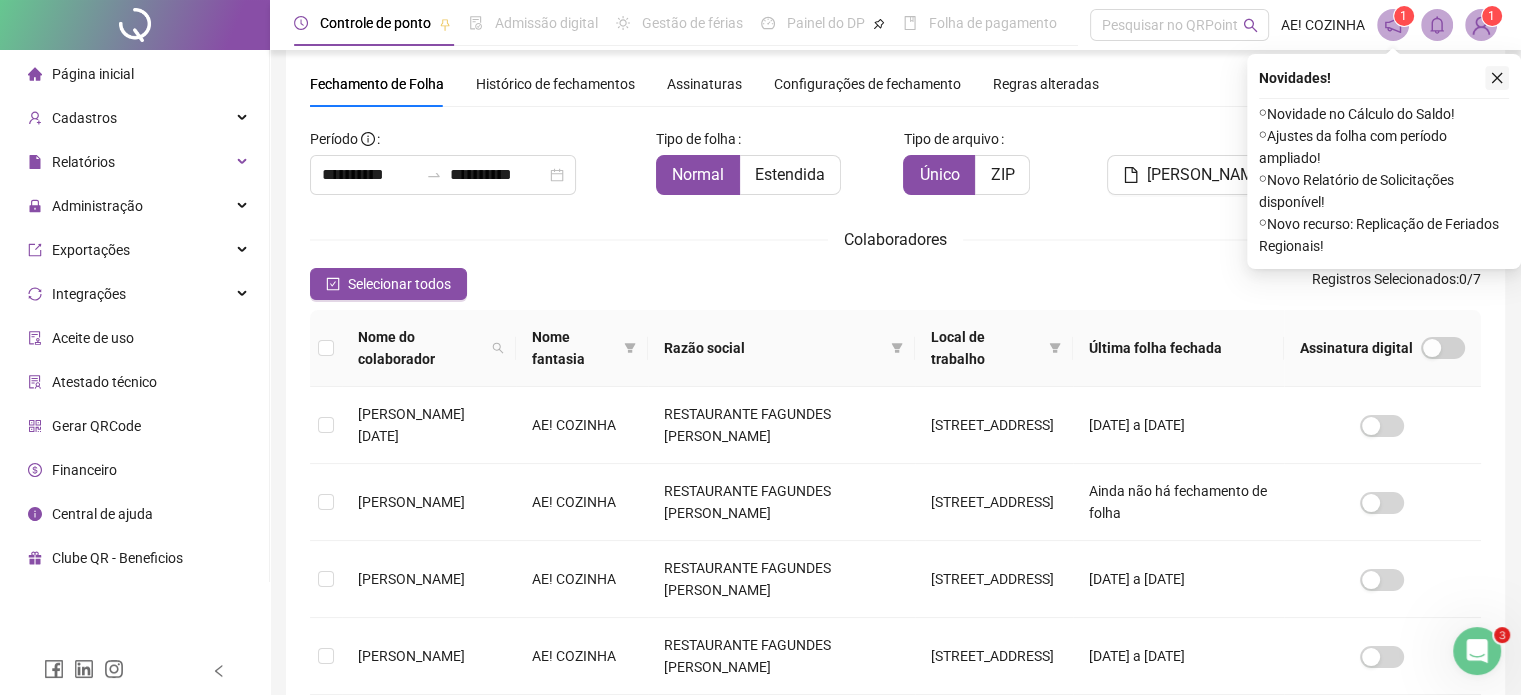 click at bounding box center [1497, 78] 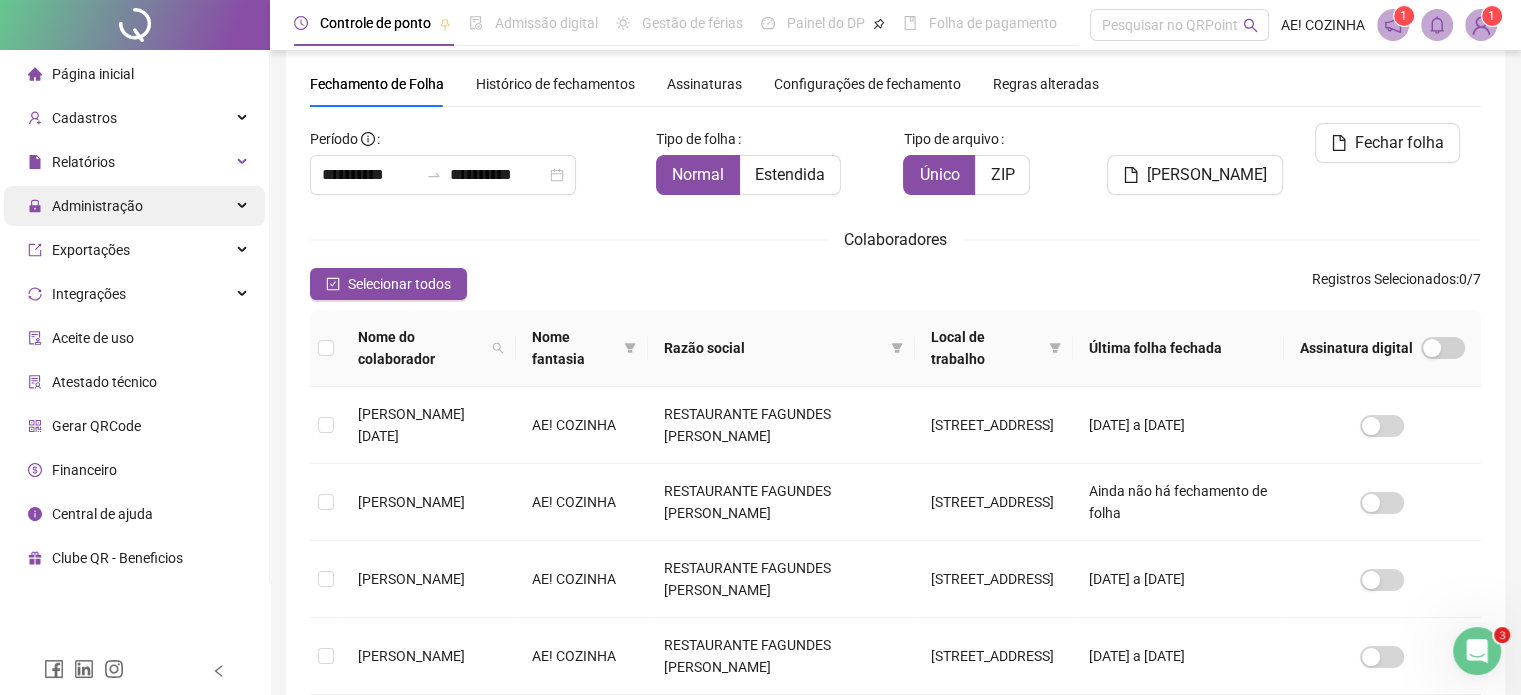 click on "Administração" at bounding box center [134, 206] 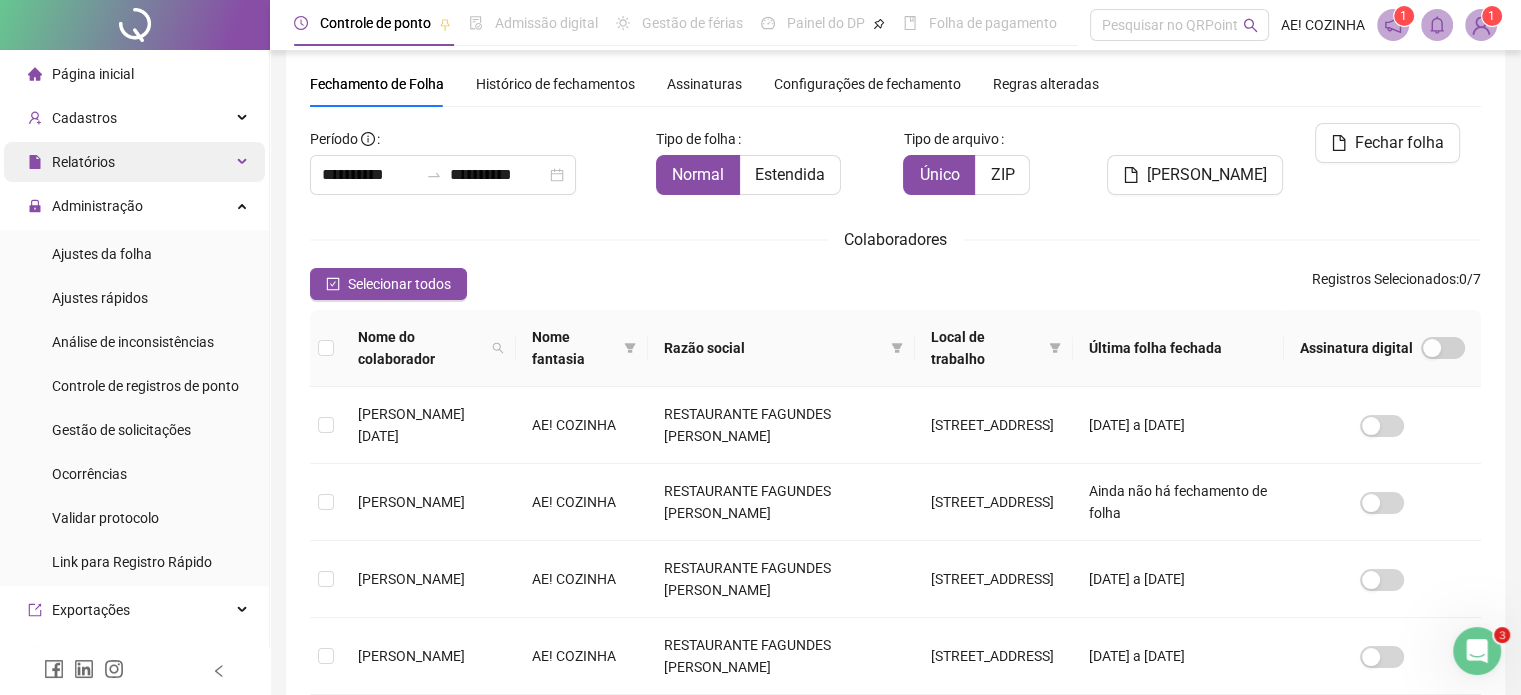 click on "Relatórios" at bounding box center [134, 162] 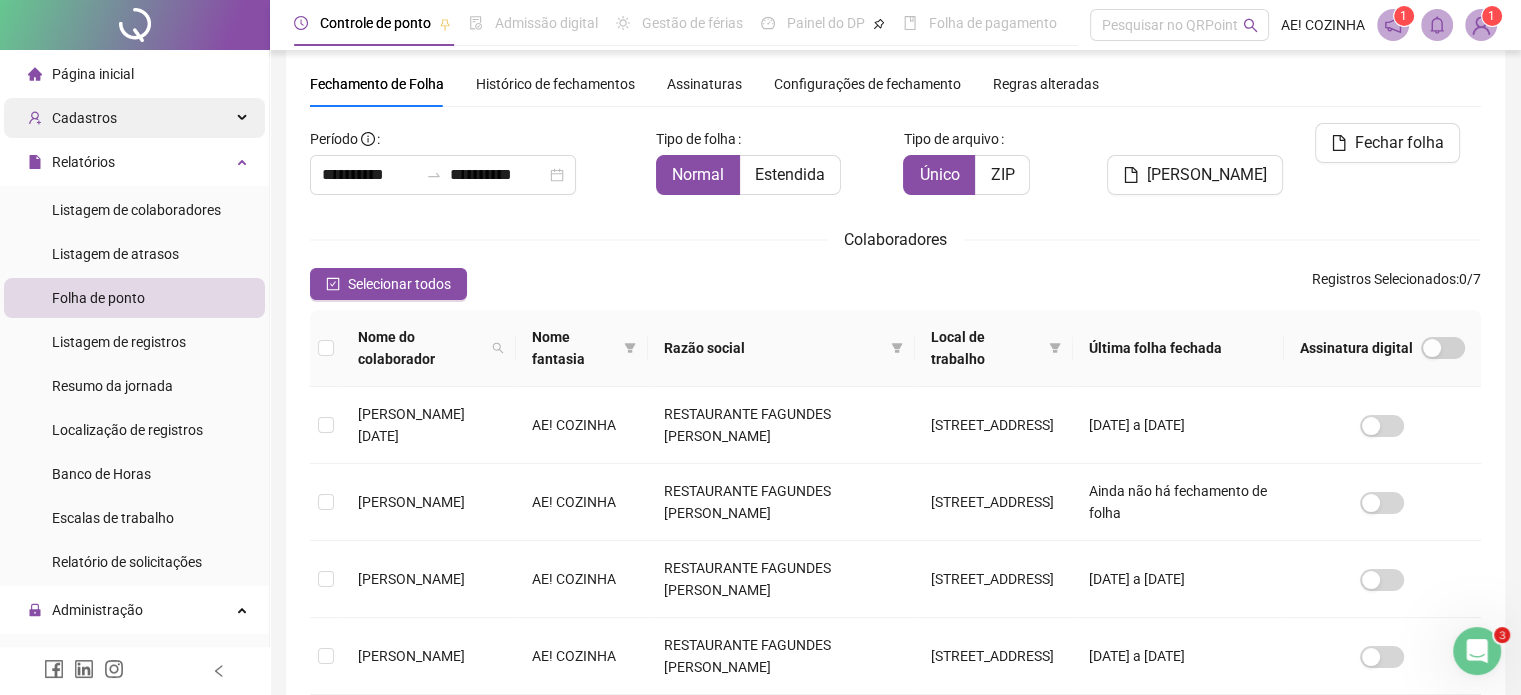 click on "Cadastros" at bounding box center (134, 118) 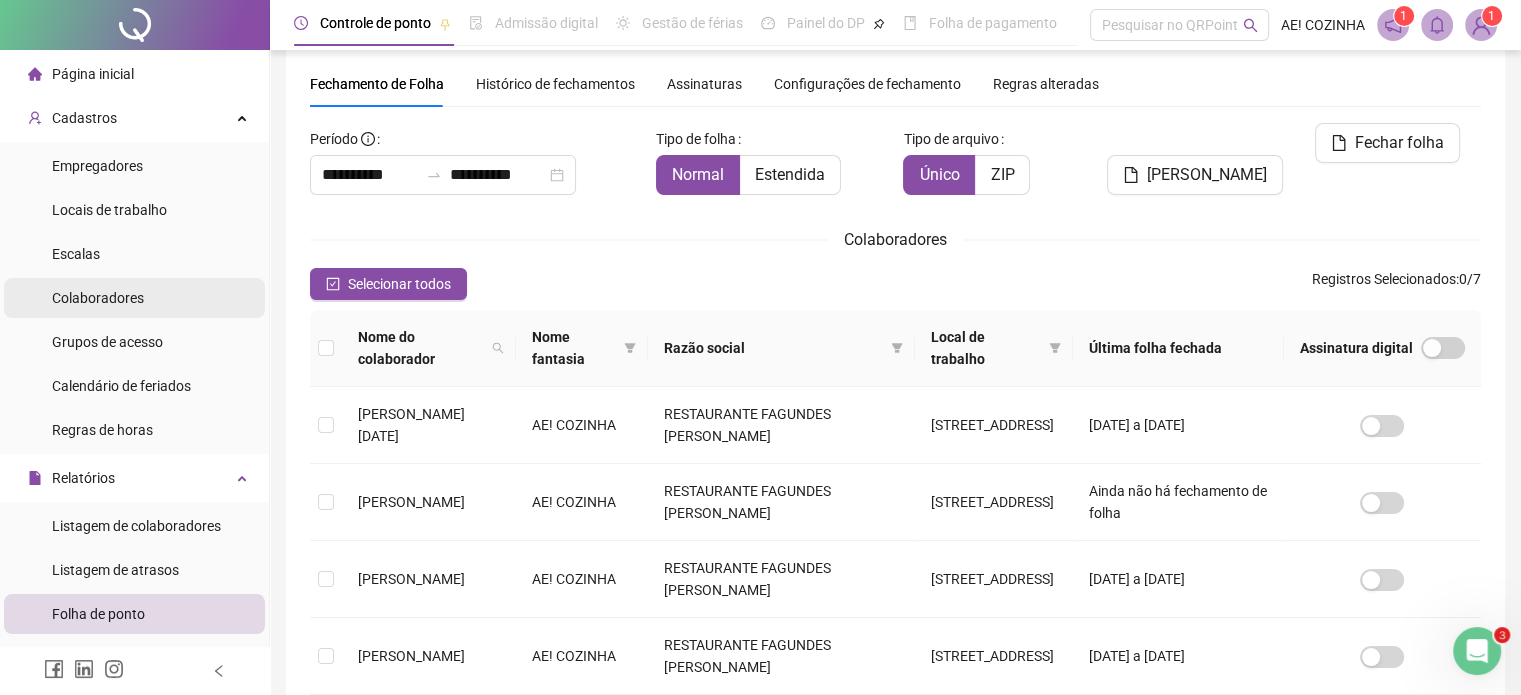 click on "Colaboradores" at bounding box center [98, 298] 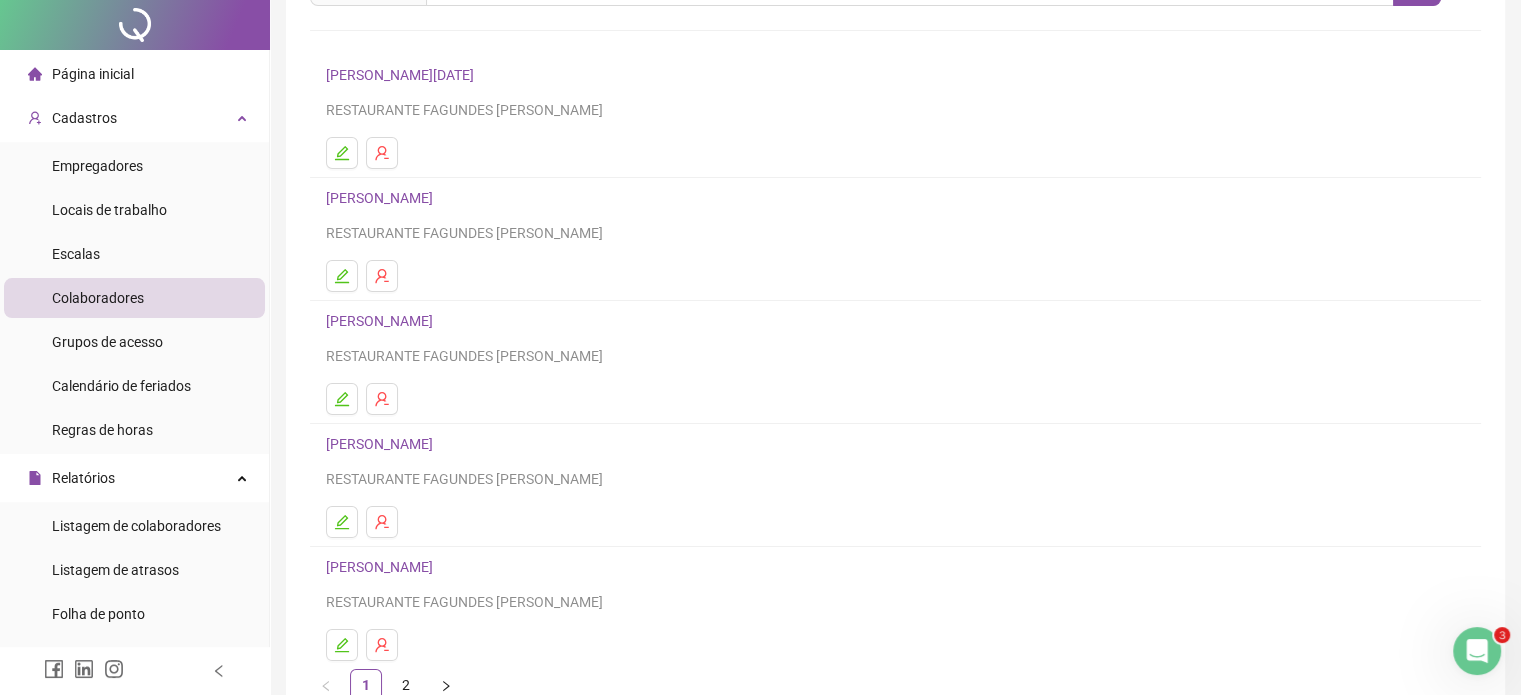 scroll, scrollTop: 0, scrollLeft: 0, axis: both 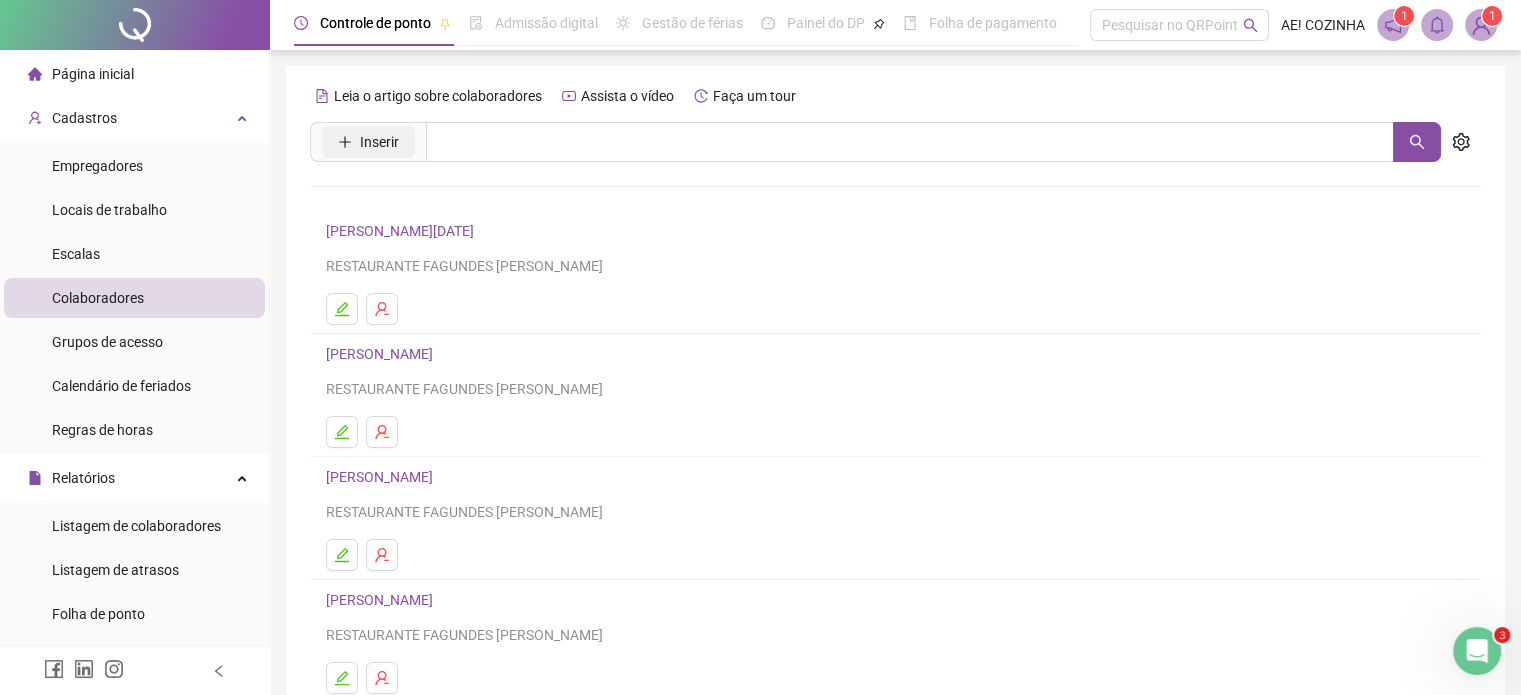 click on "Inserir" at bounding box center [379, 142] 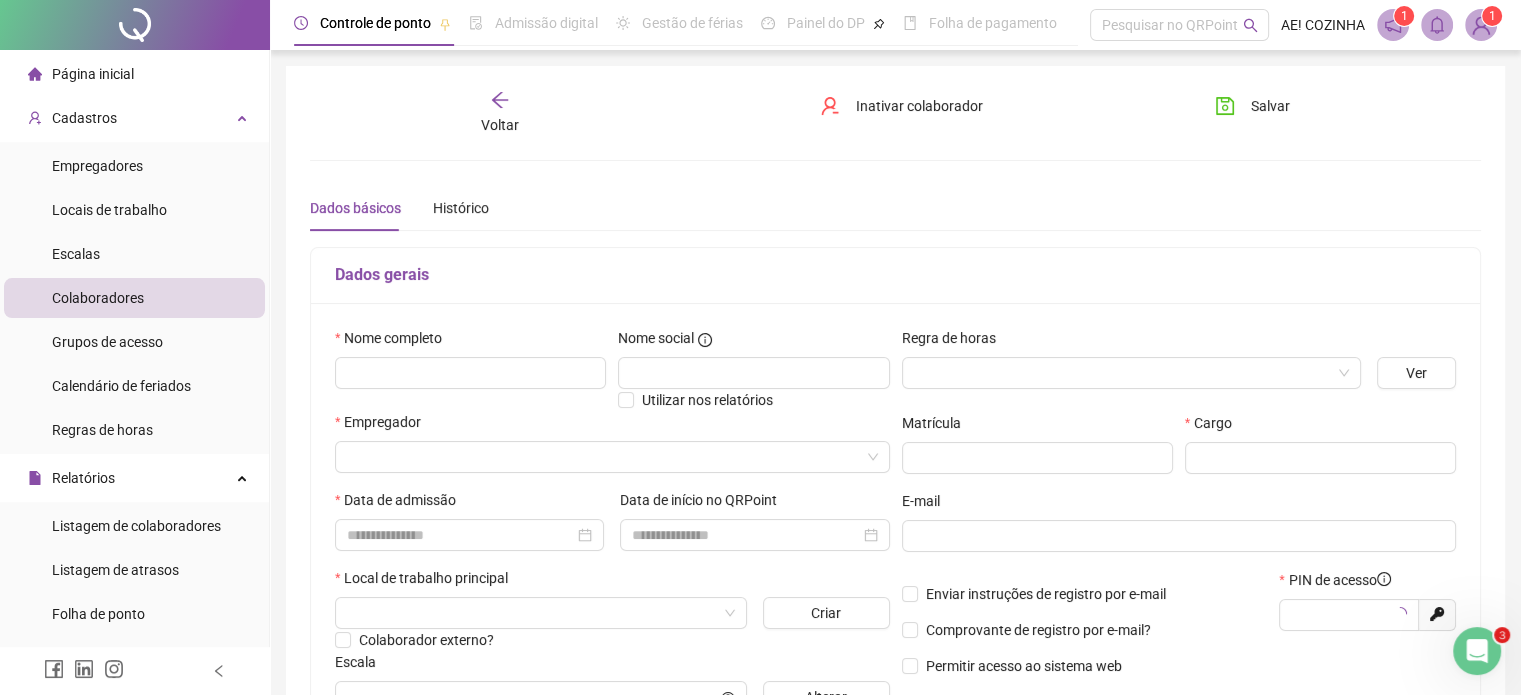 type on "*****" 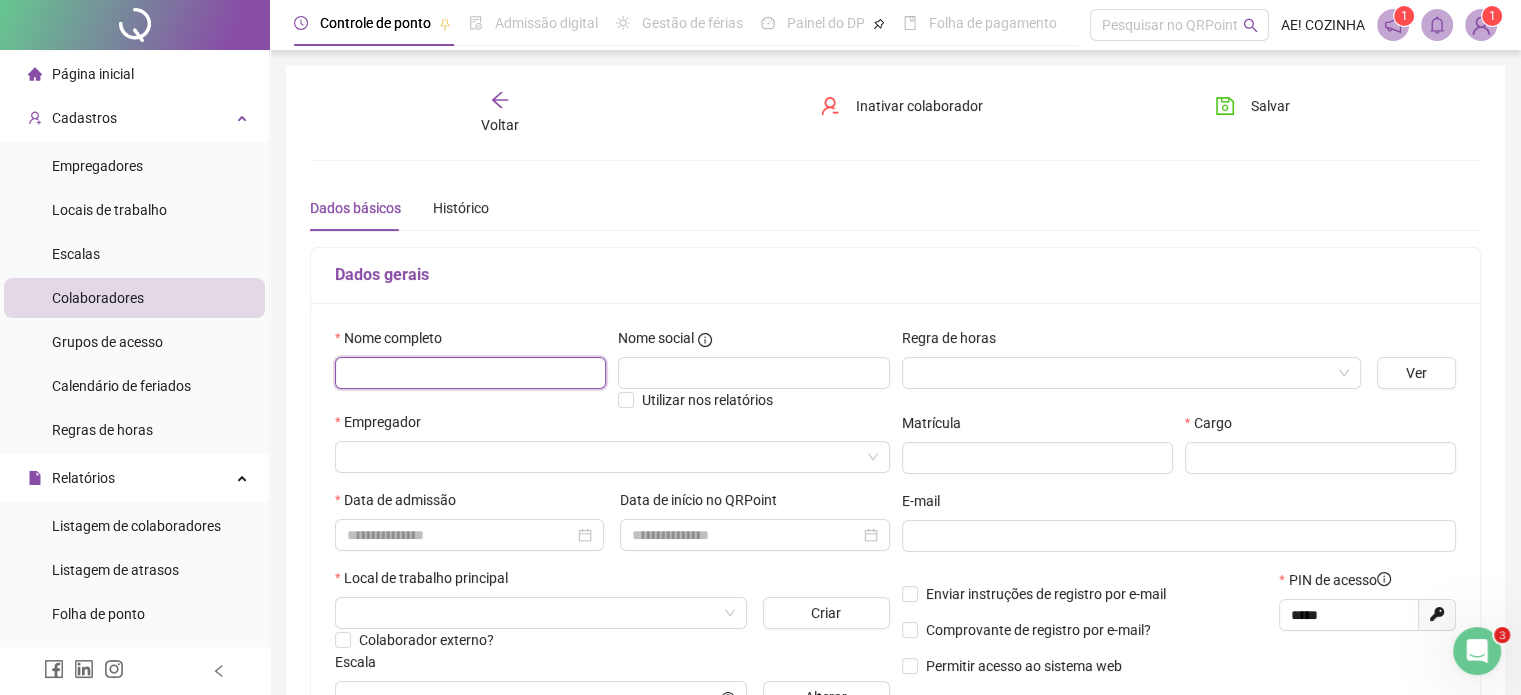 click at bounding box center (470, 373) 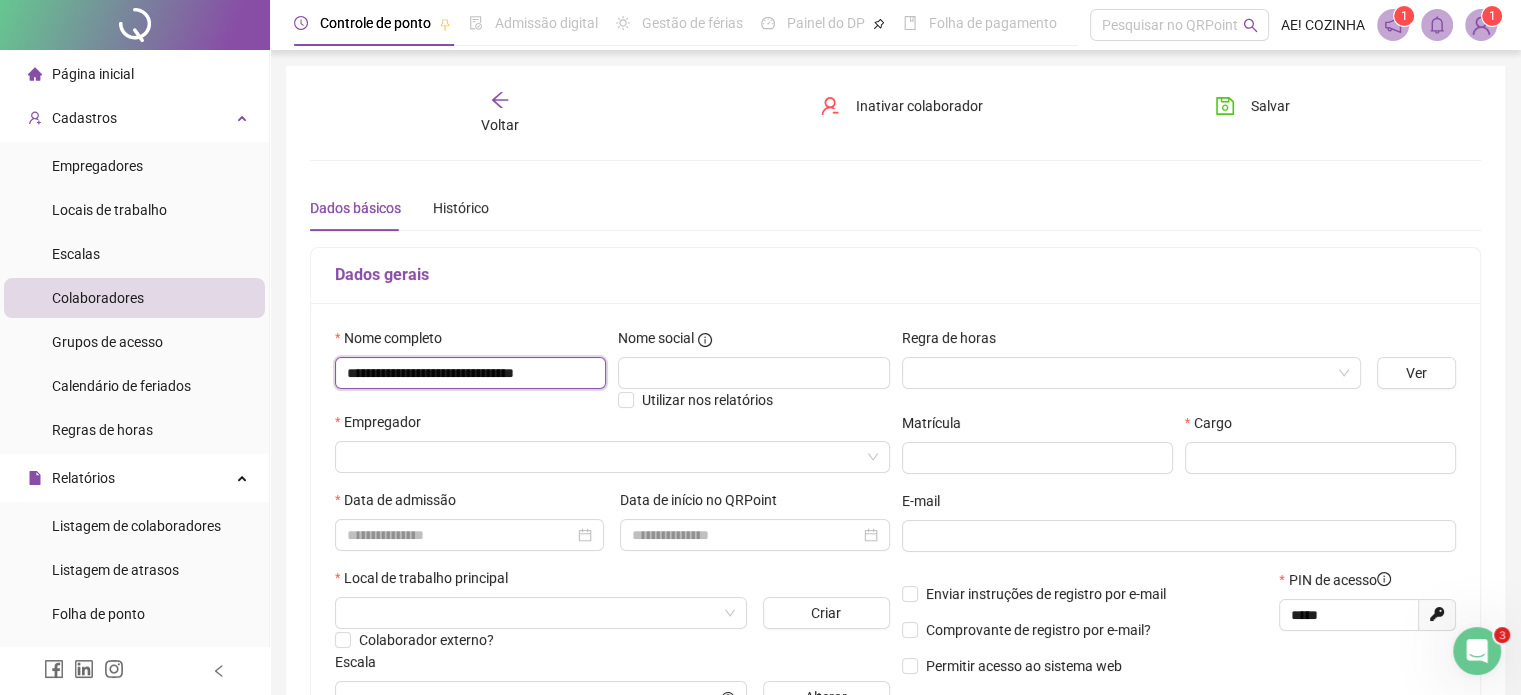 scroll, scrollTop: 0, scrollLeft: 10, axis: horizontal 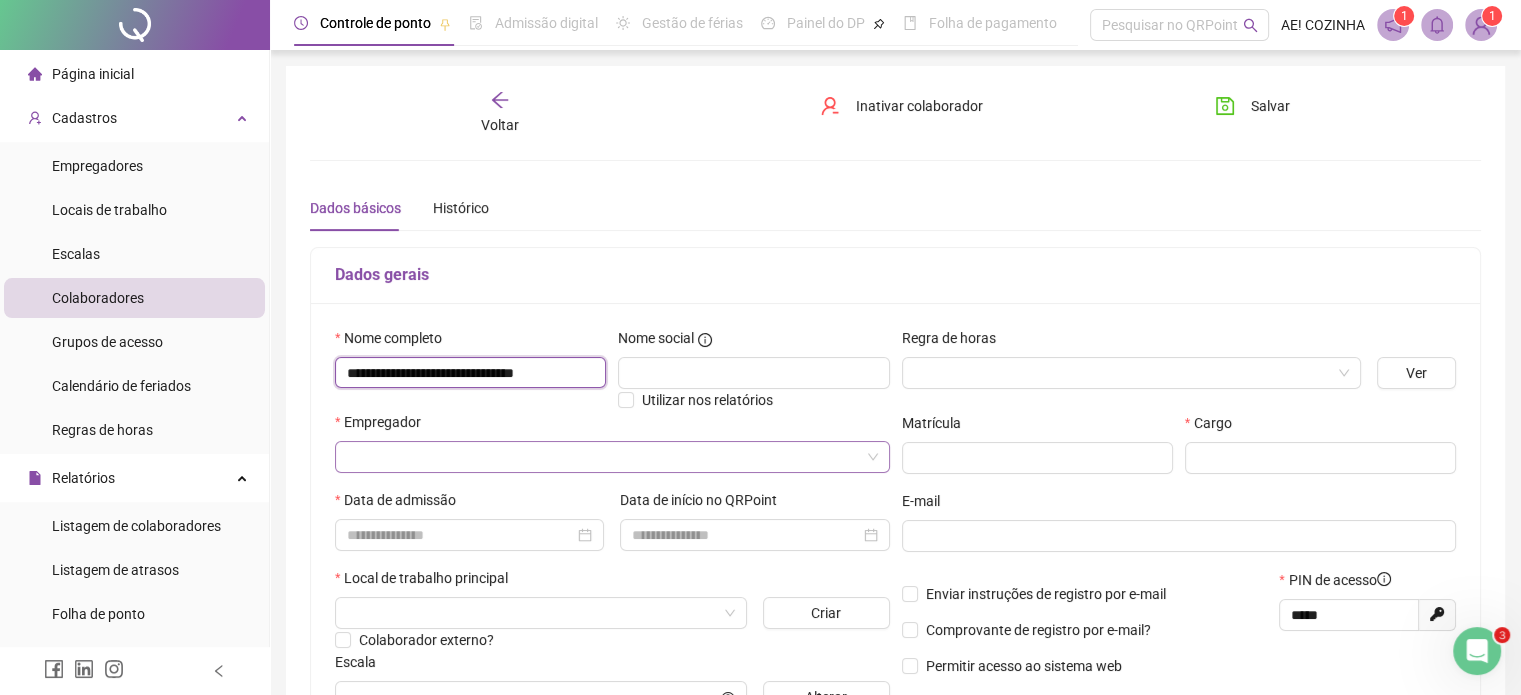 type on "**********" 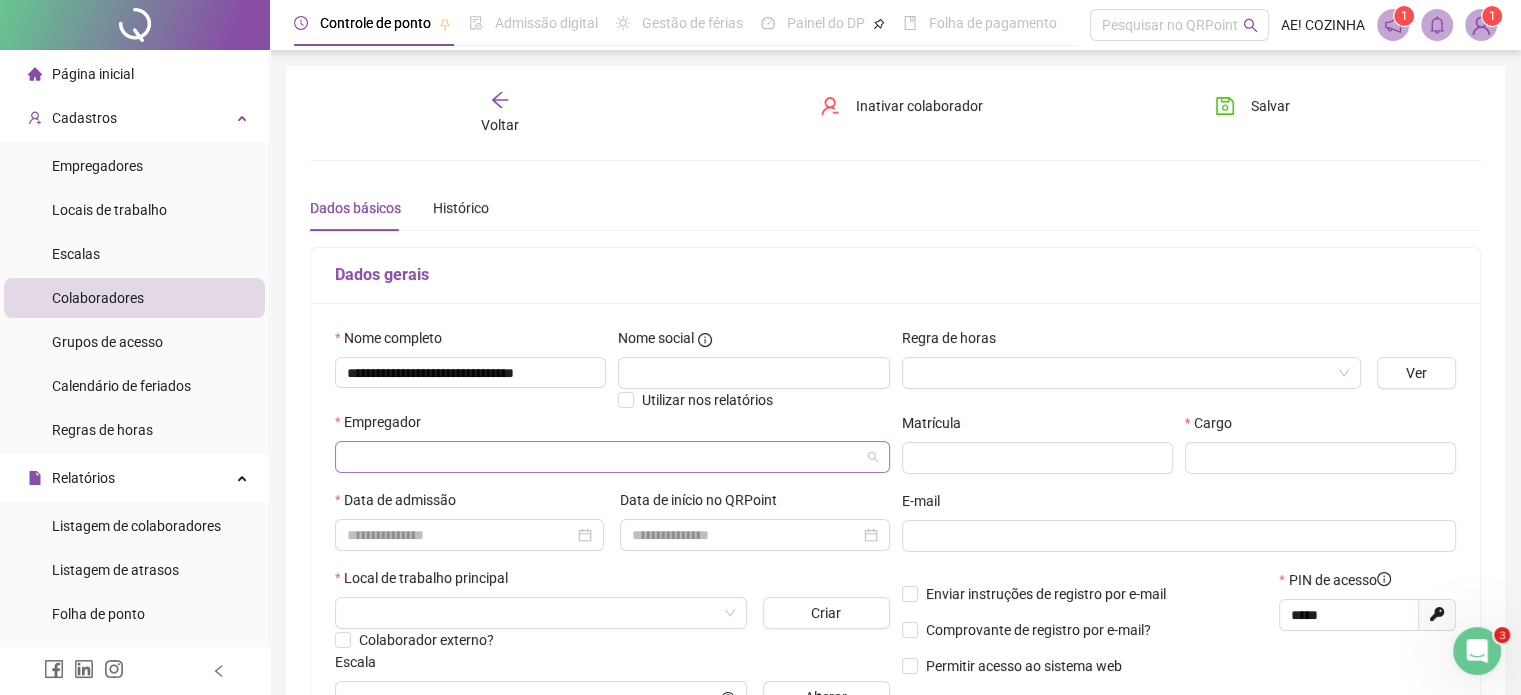 click at bounding box center (606, 457) 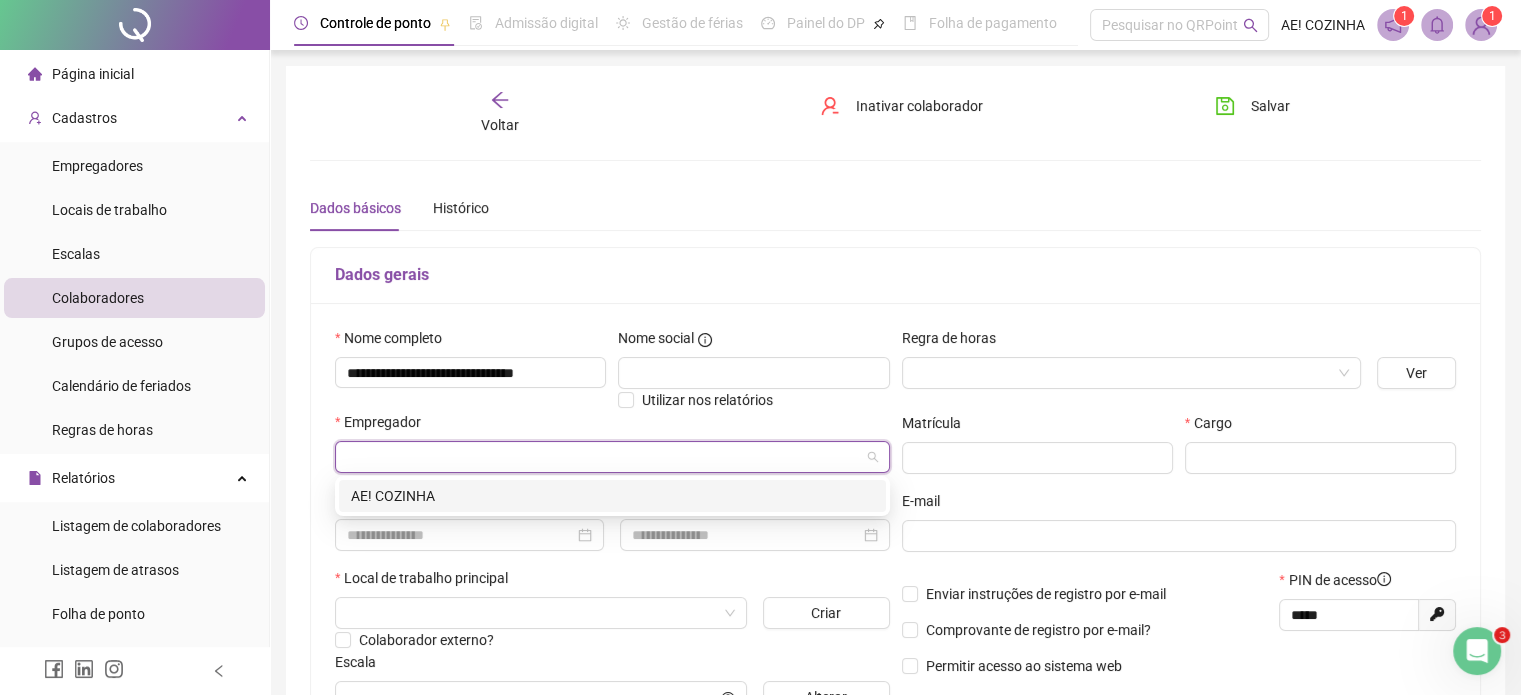 click on "AE! COZINHA" at bounding box center (612, 496) 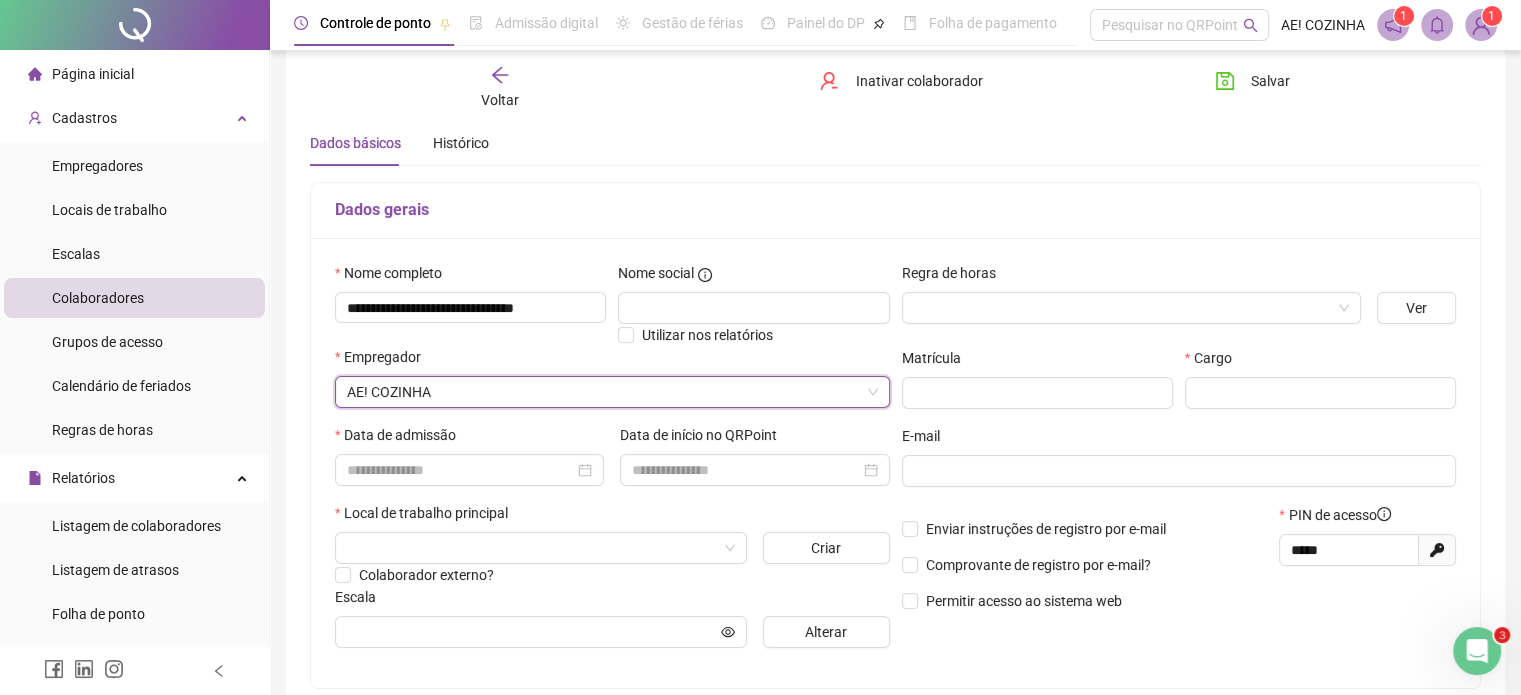 scroll, scrollTop: 100, scrollLeft: 0, axis: vertical 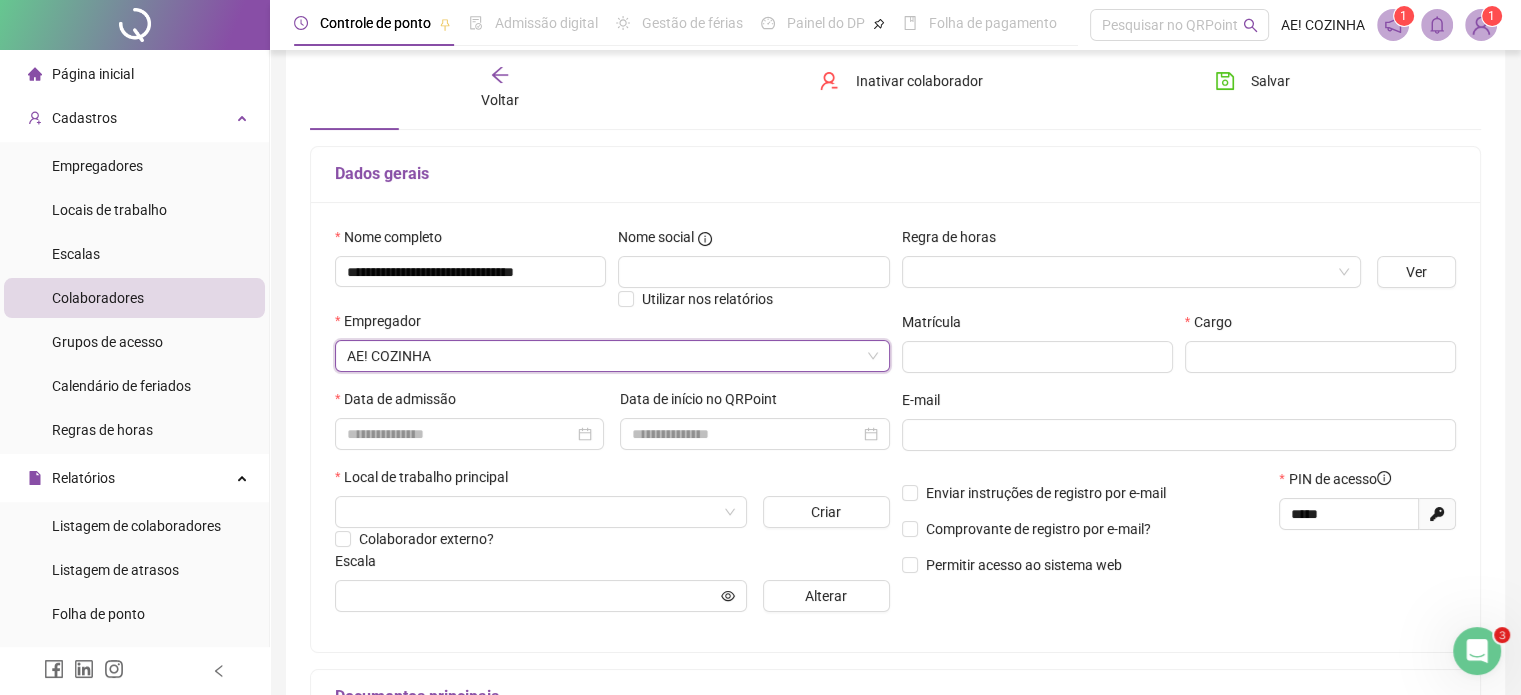 click on "Cargo" at bounding box center [1320, 326] 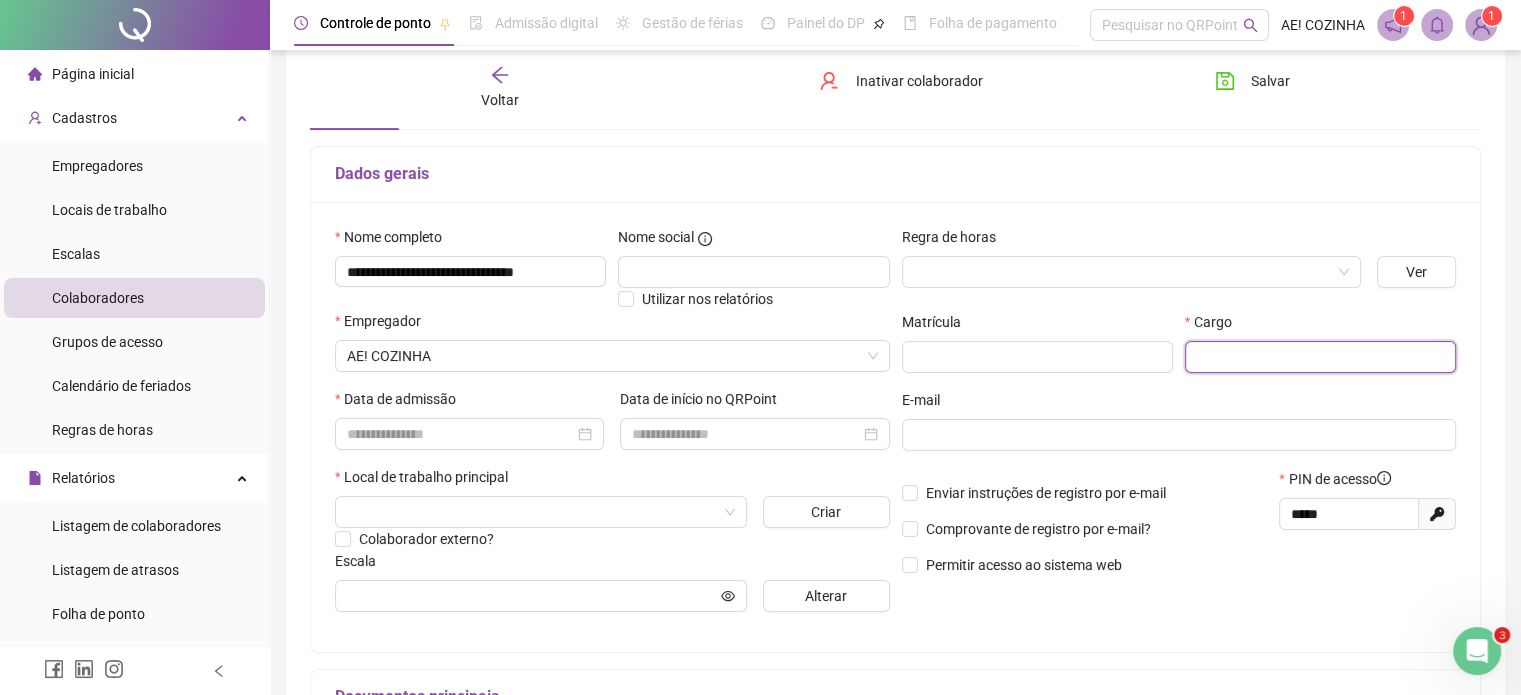 click at bounding box center (1320, 357) 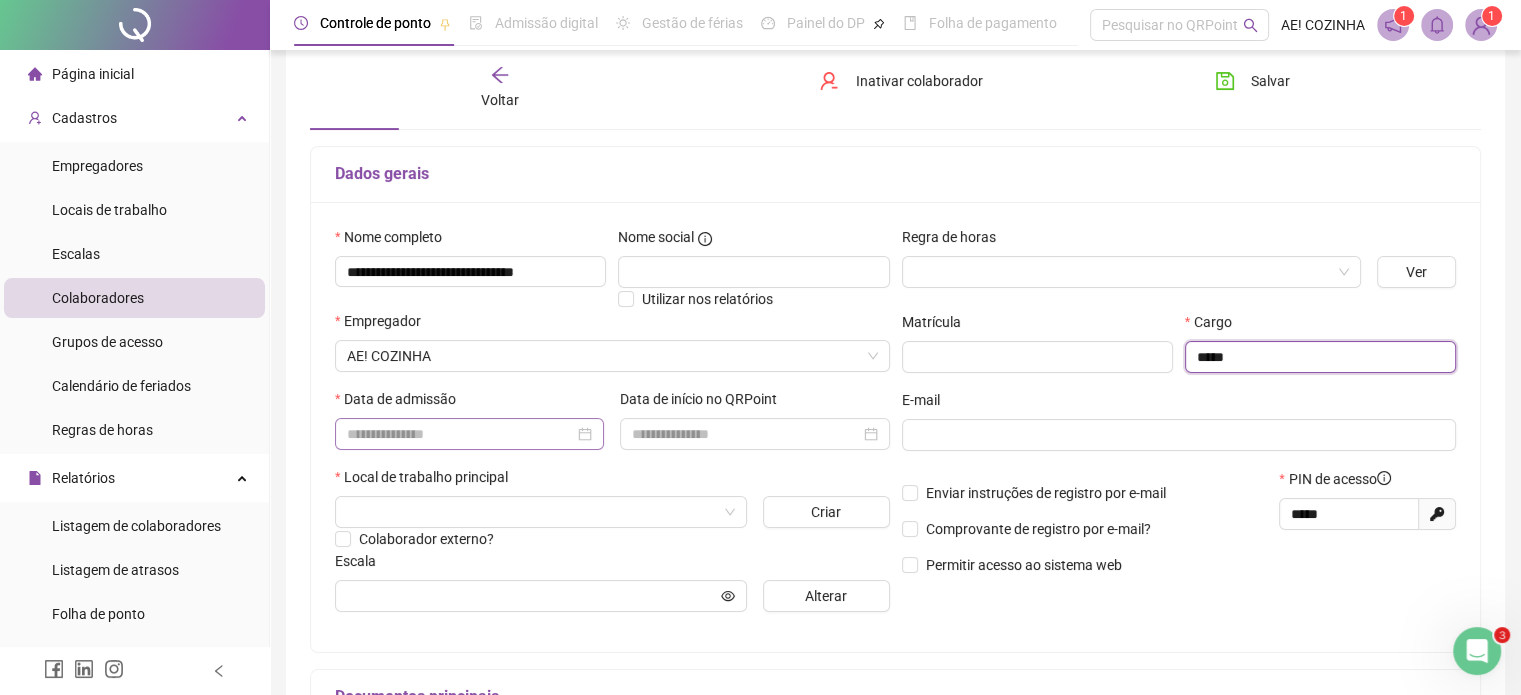 click at bounding box center (469, 434) 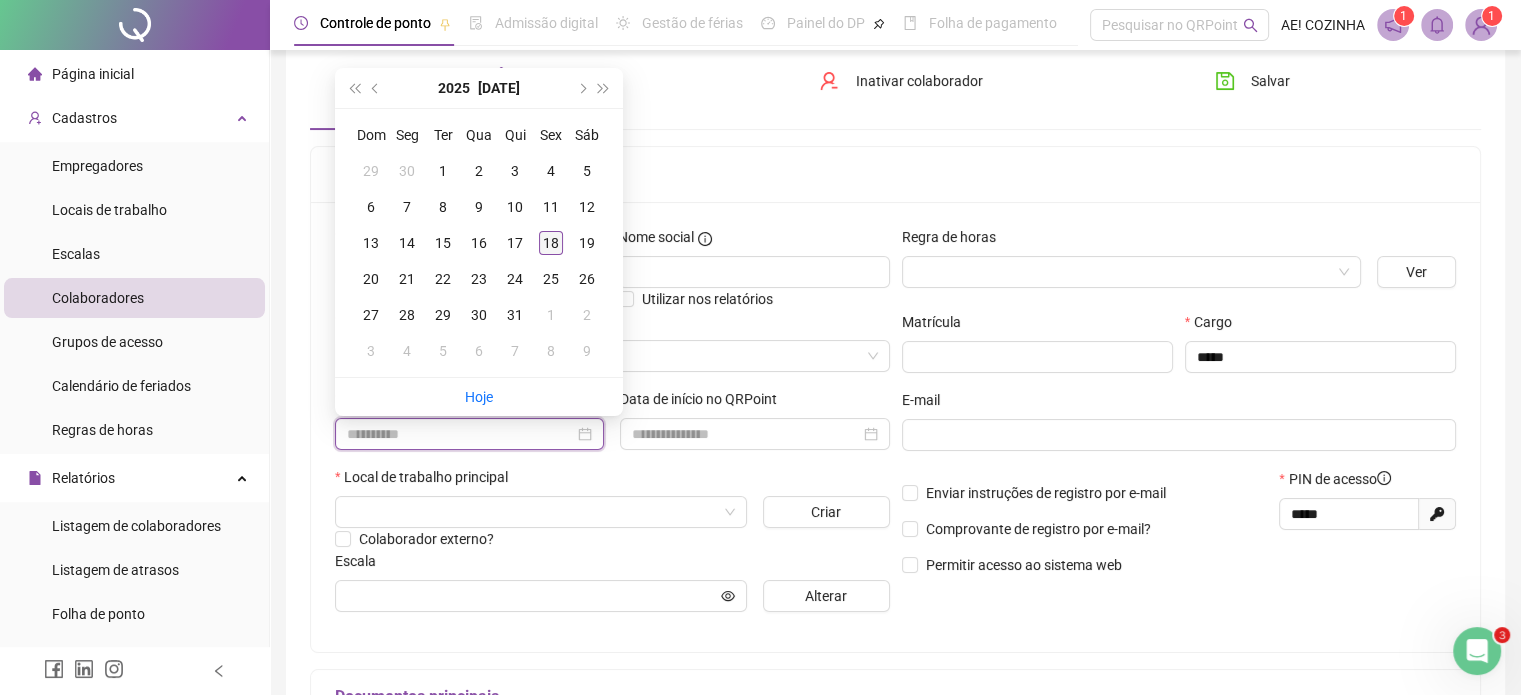 type on "**********" 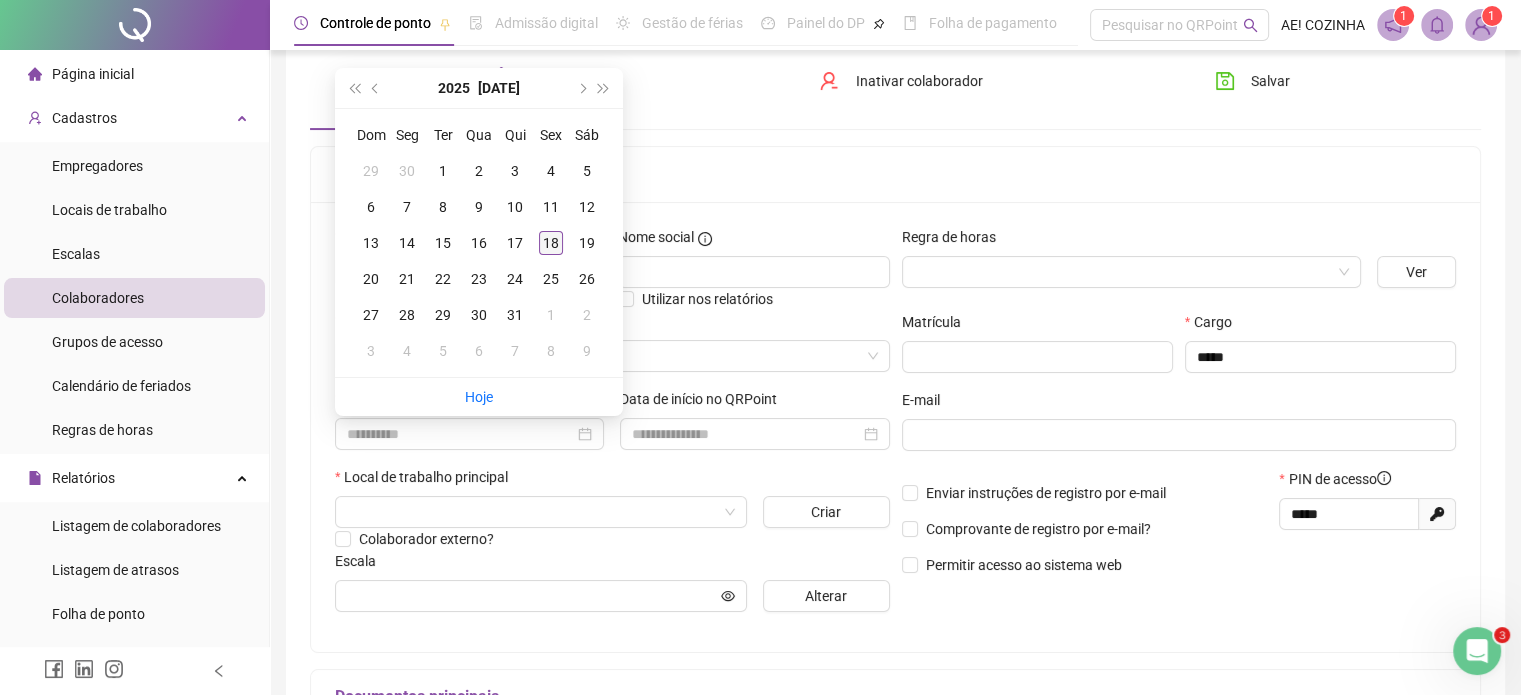 click on "18" at bounding box center (551, 243) 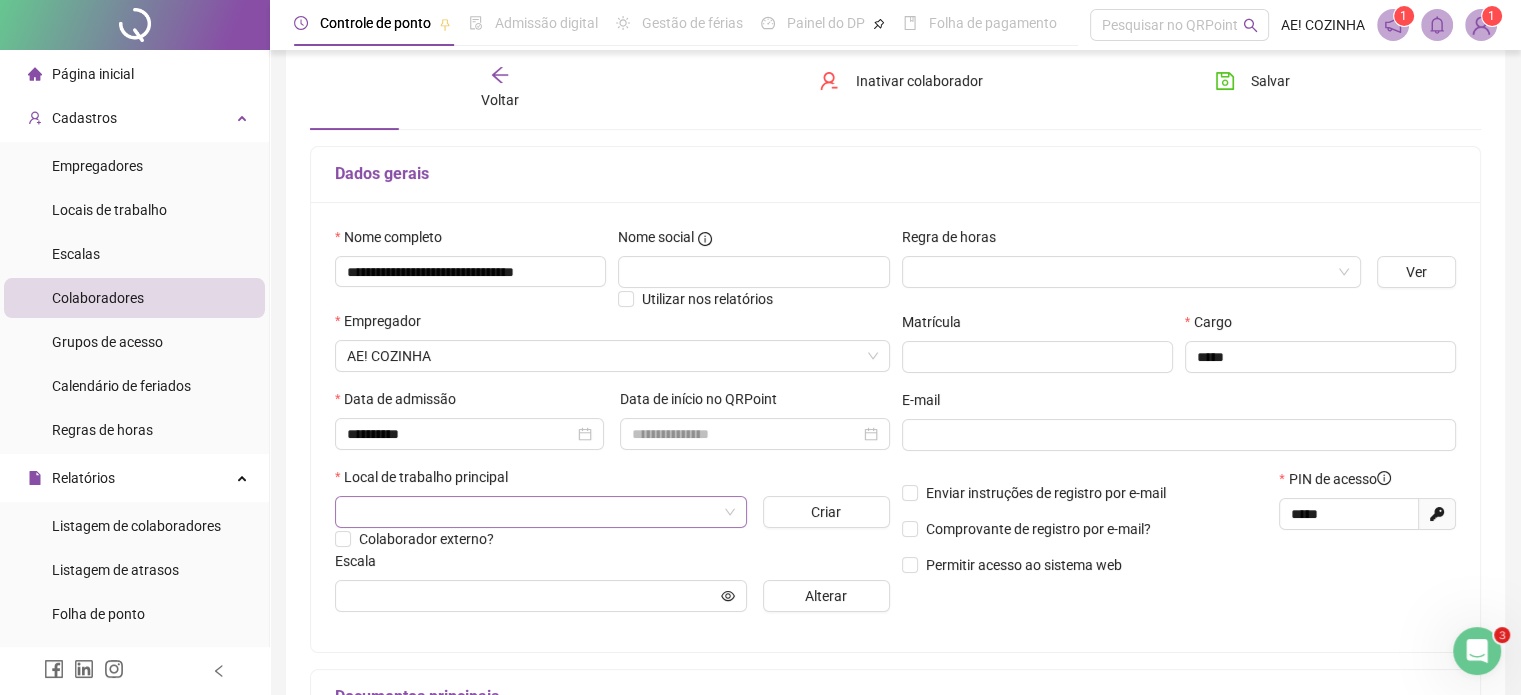 click at bounding box center (535, 512) 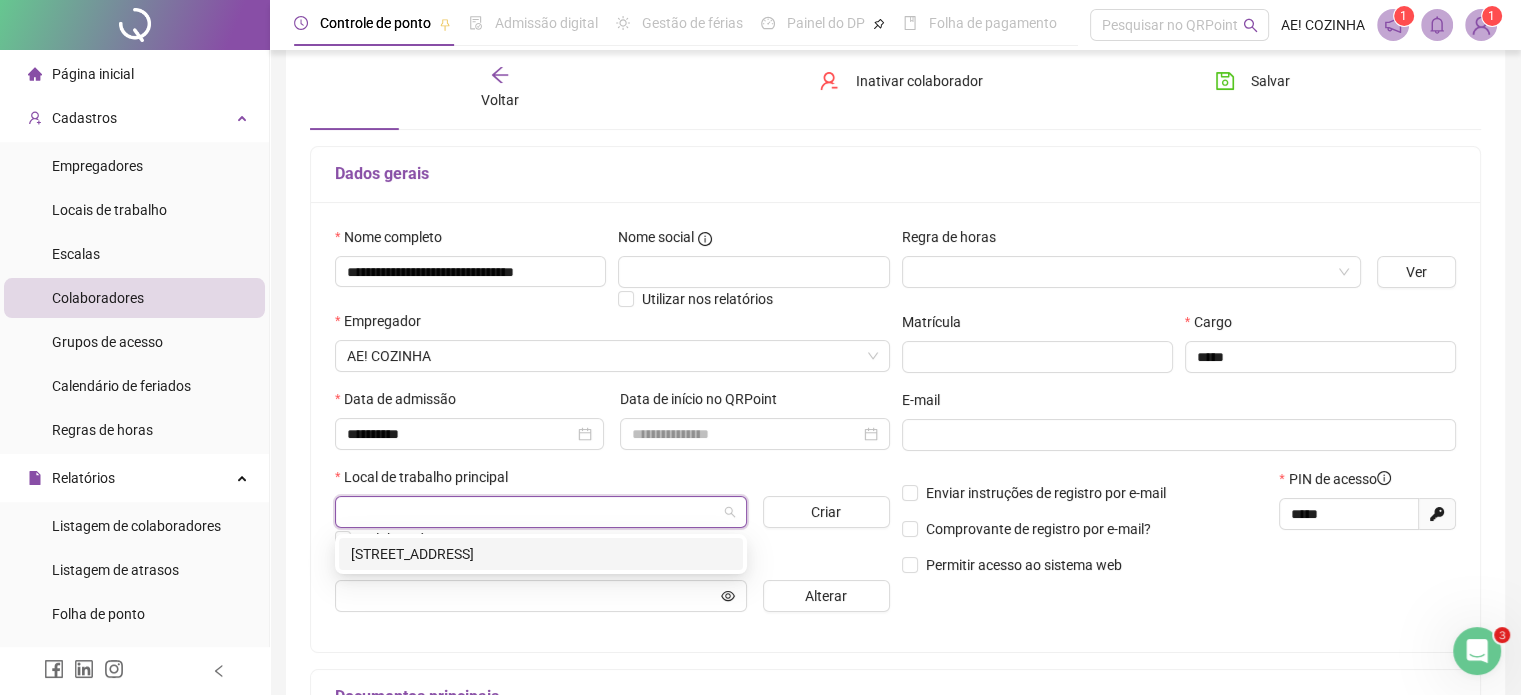 click on "[STREET_ADDRESS]" at bounding box center [541, 554] 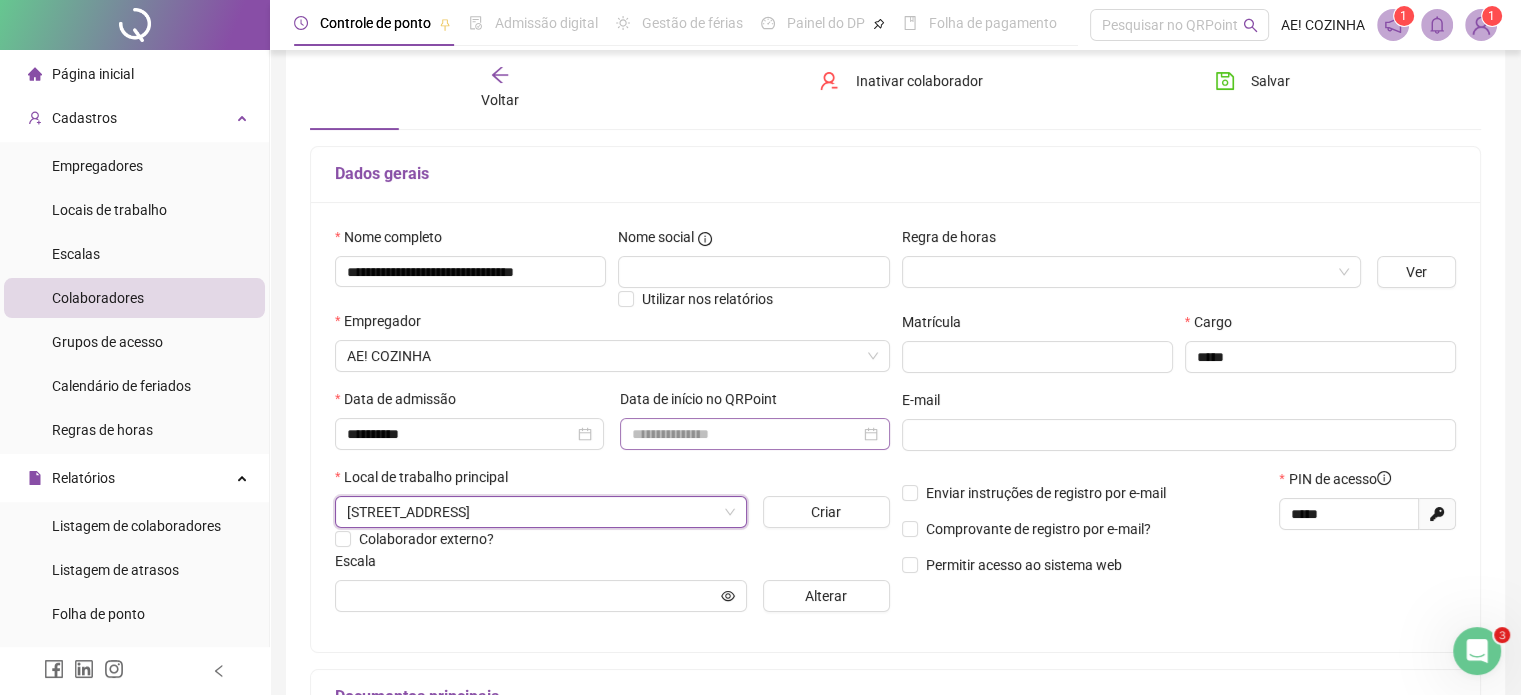 click at bounding box center (754, 434) 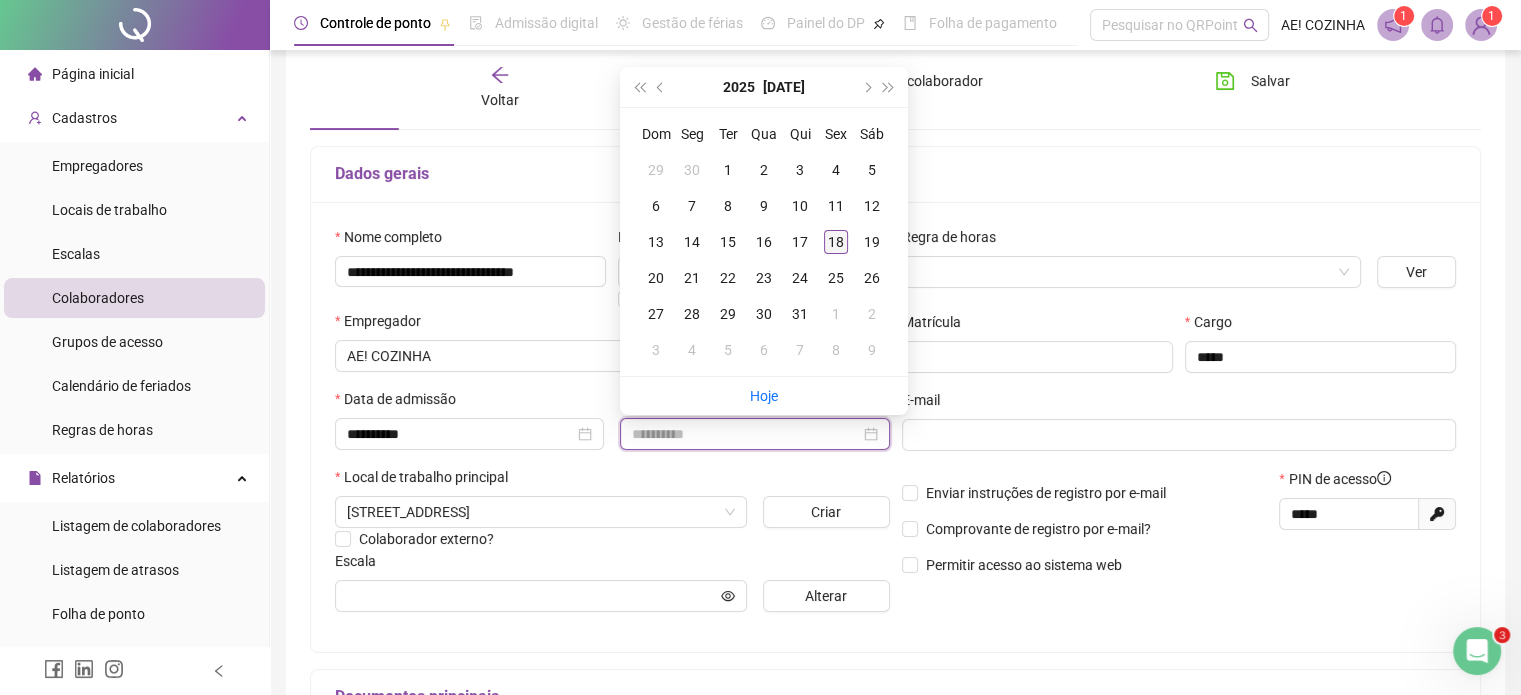 type on "**********" 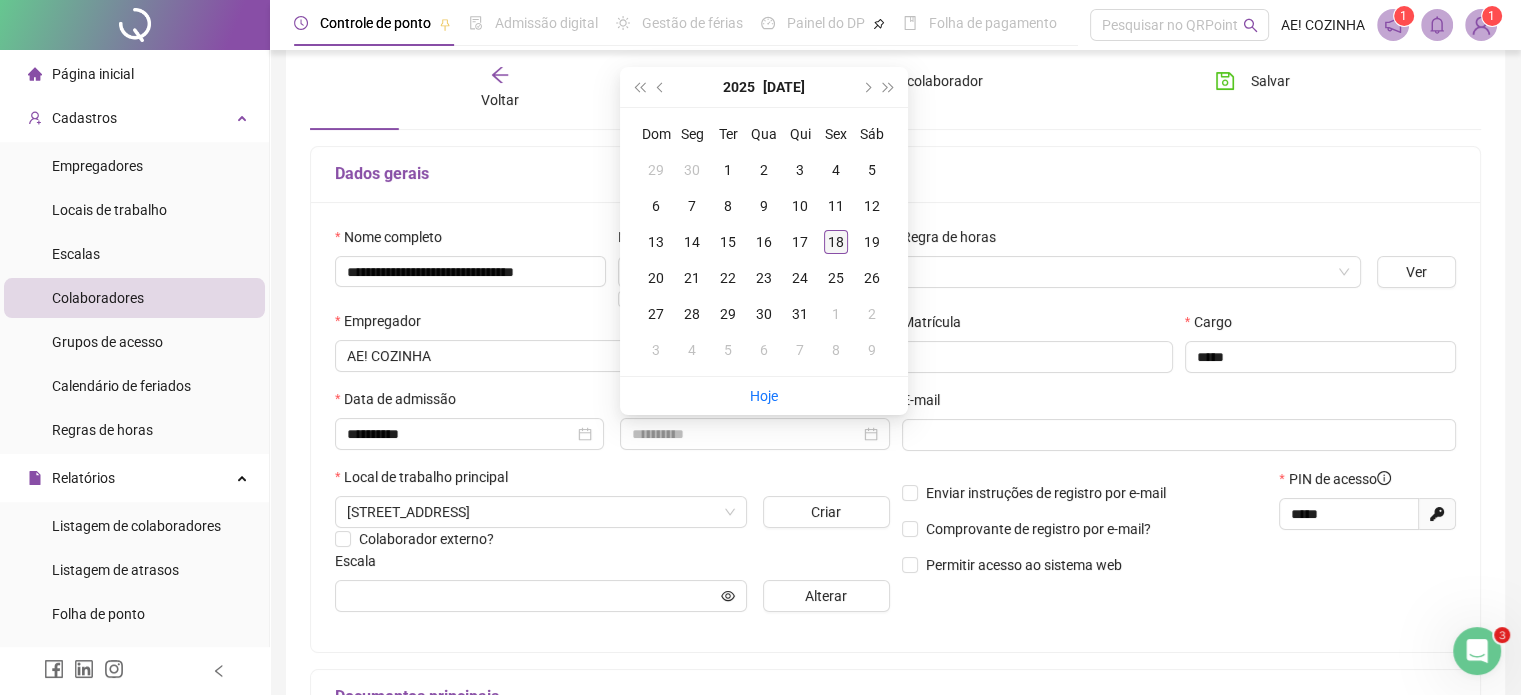 click on "18" at bounding box center [836, 242] 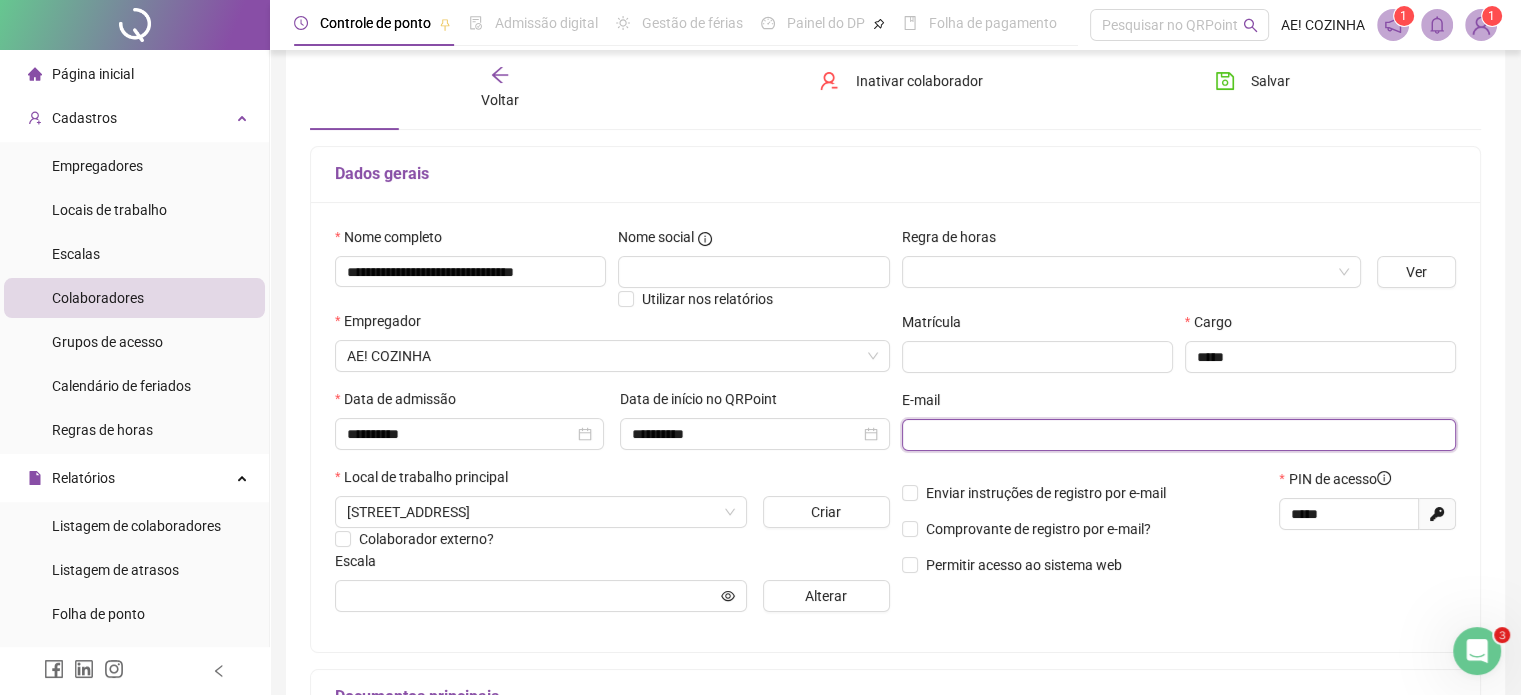 click at bounding box center (1177, 435) 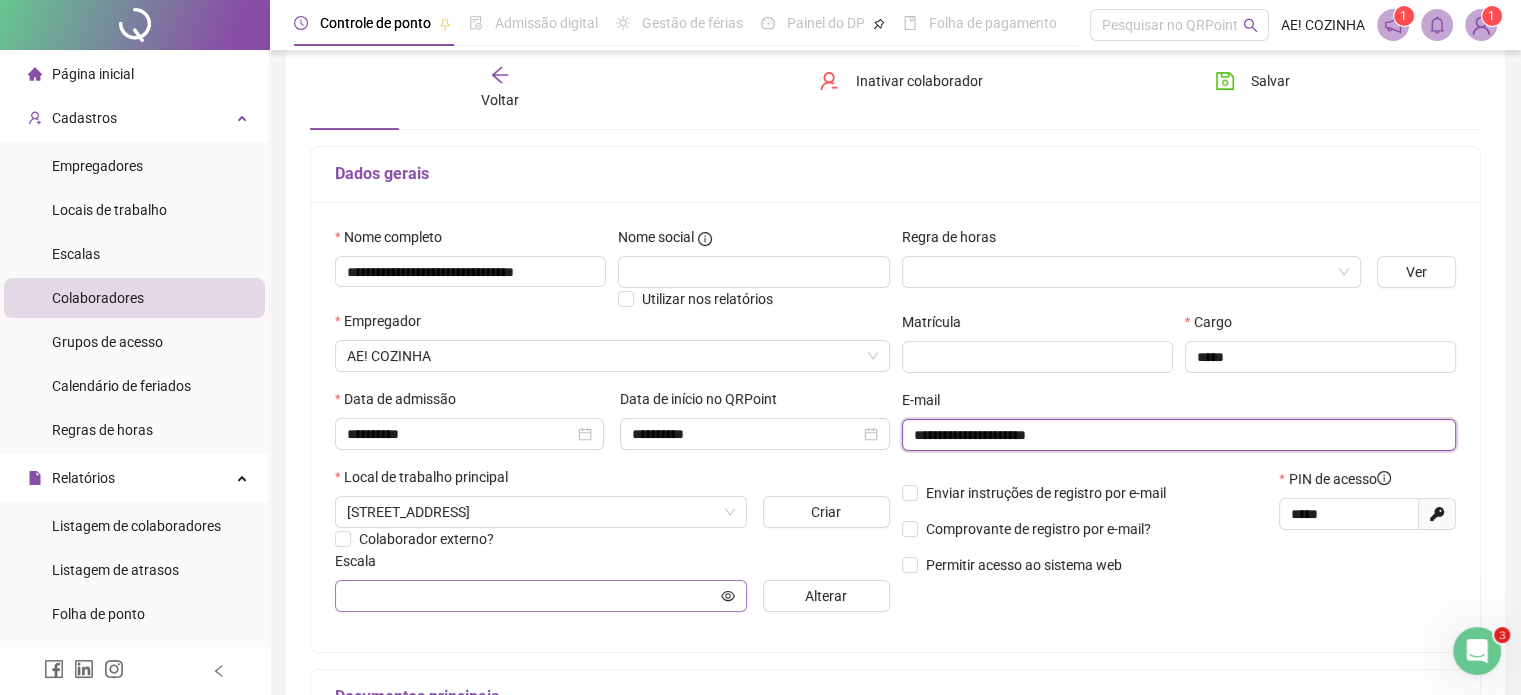 type on "**********" 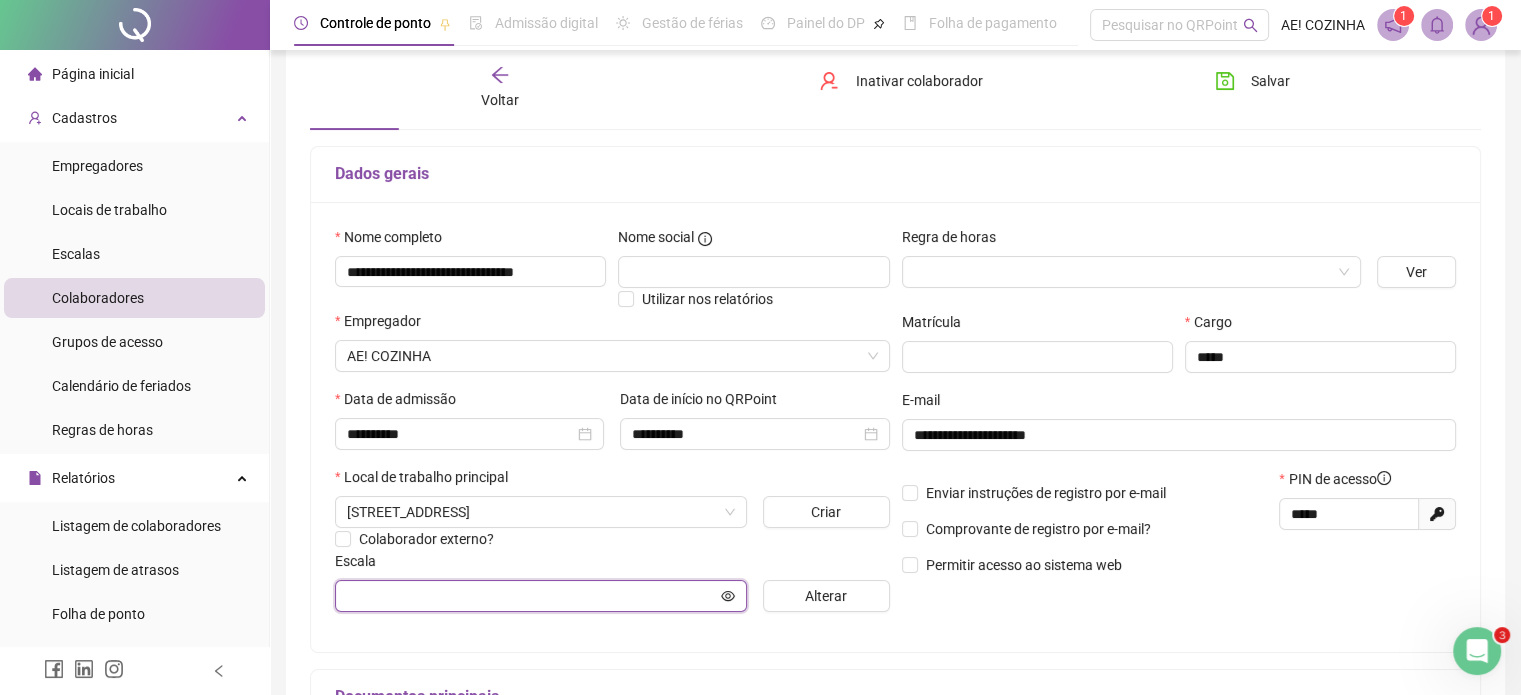 click at bounding box center [532, 596] 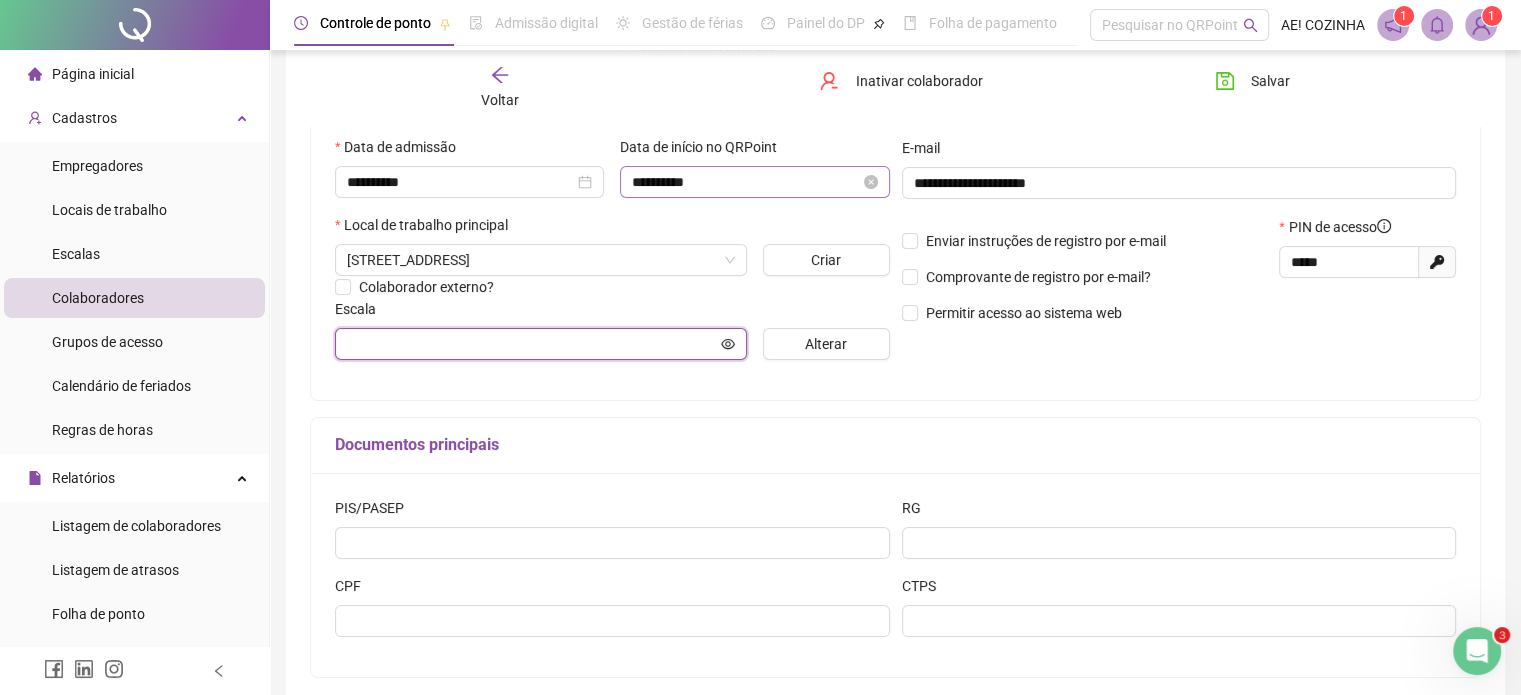 scroll, scrollTop: 400, scrollLeft: 0, axis: vertical 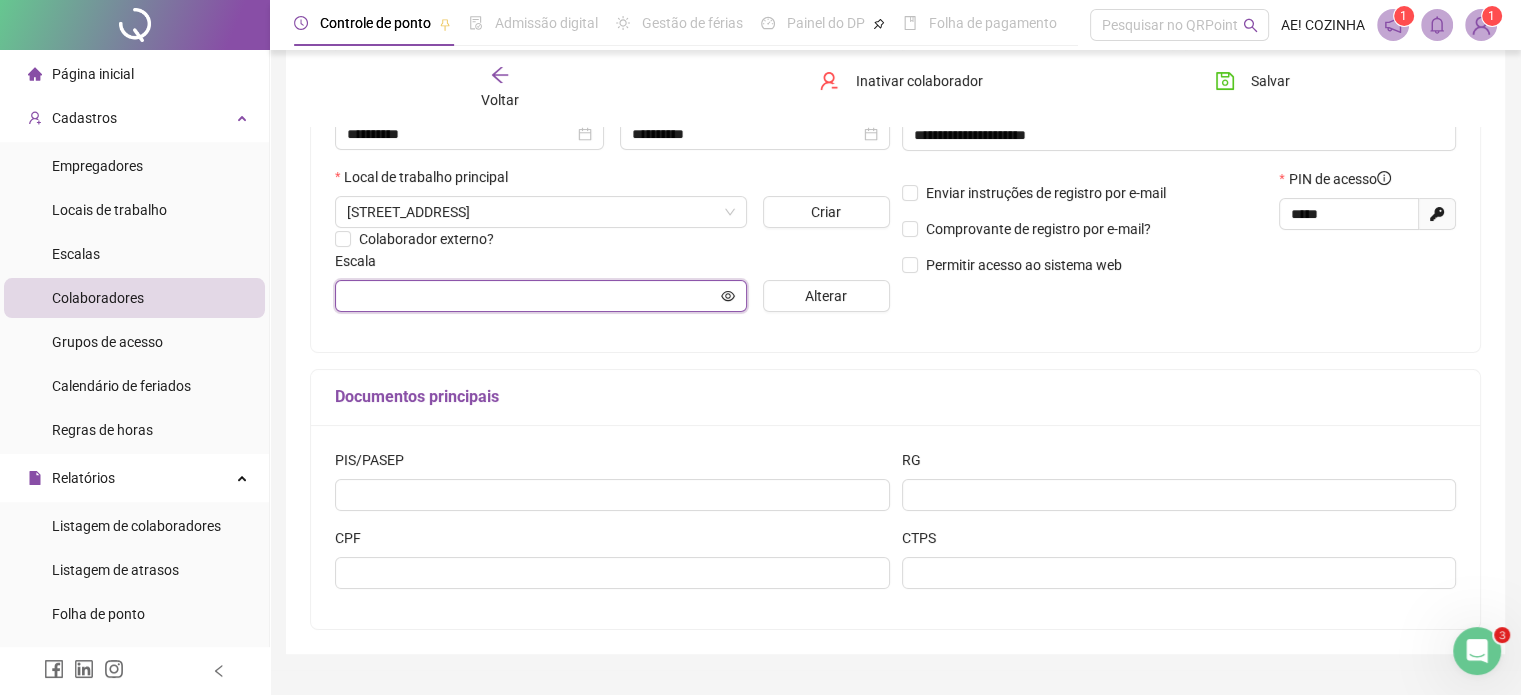 click 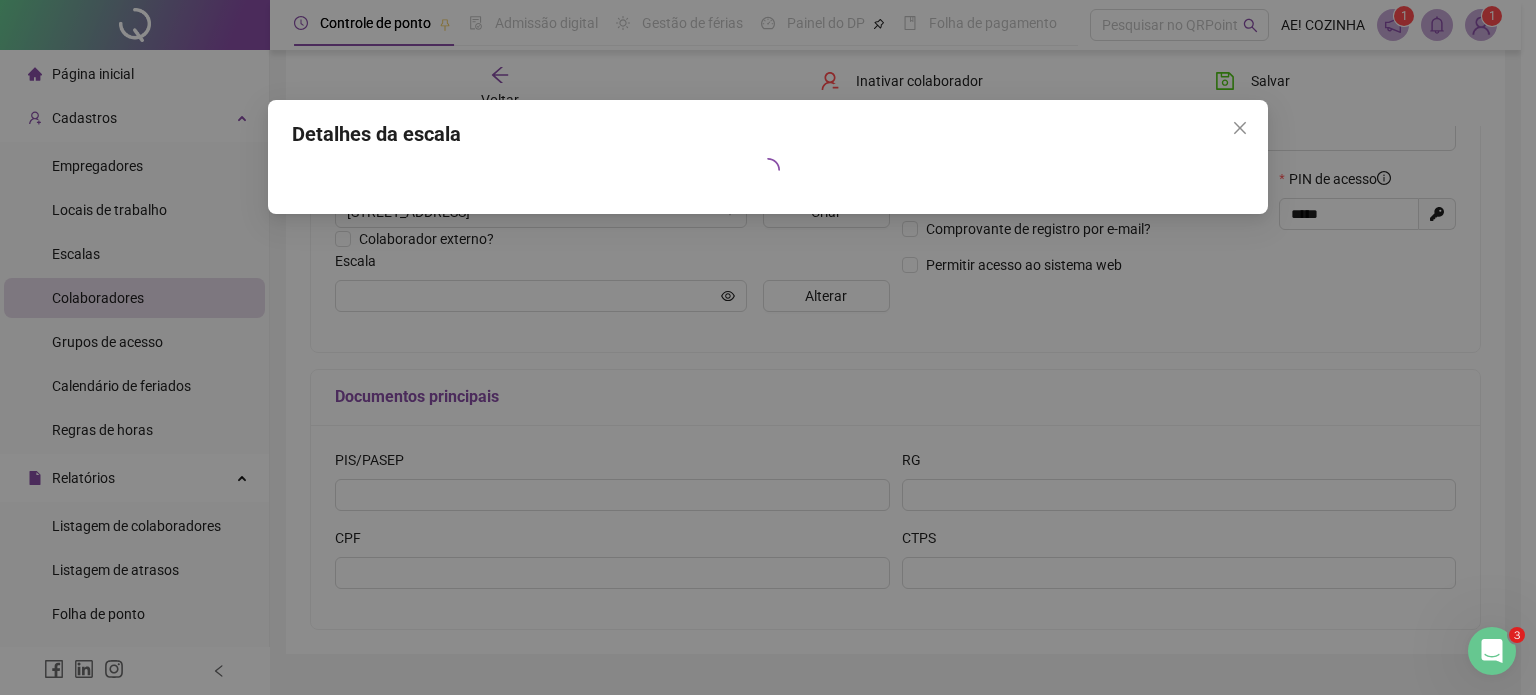 click on "Detalhes da escala" at bounding box center (768, 347) 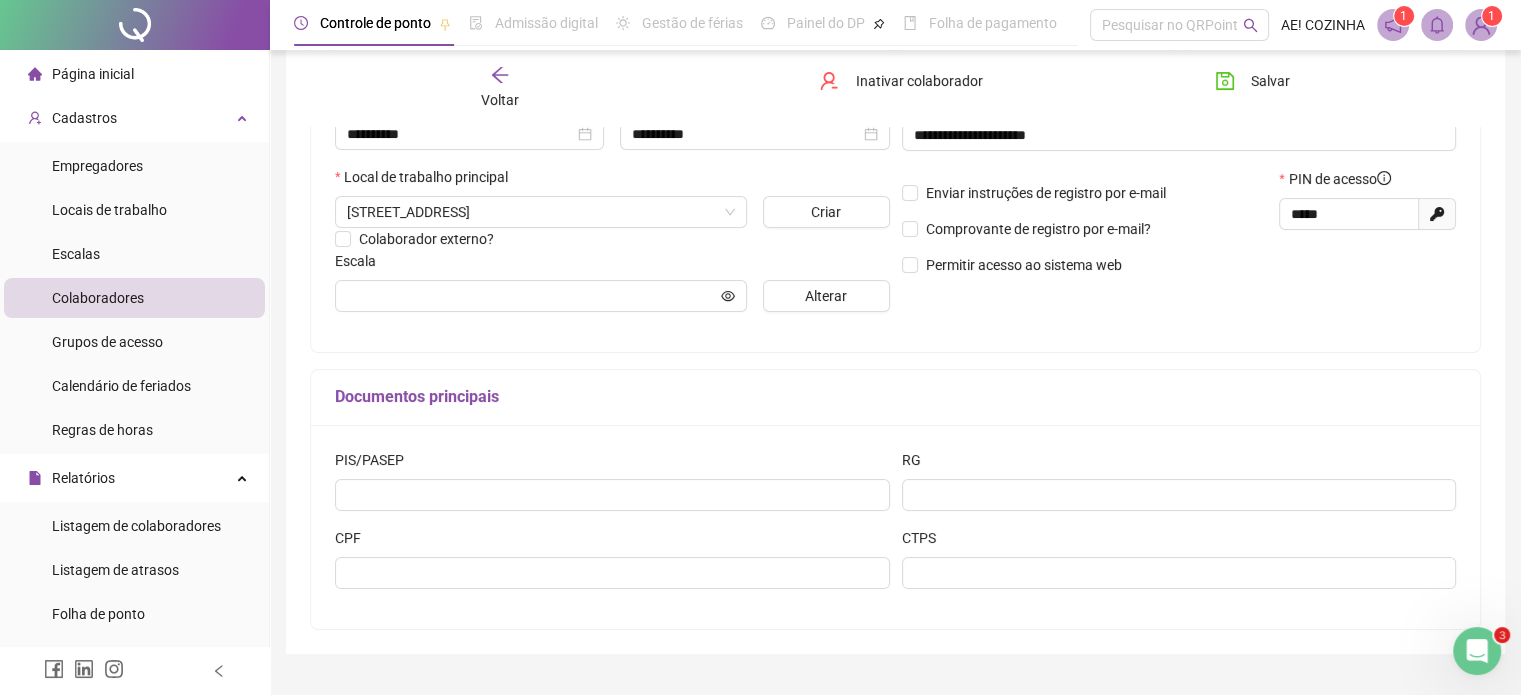 click on "**********" at bounding box center [895, 127] 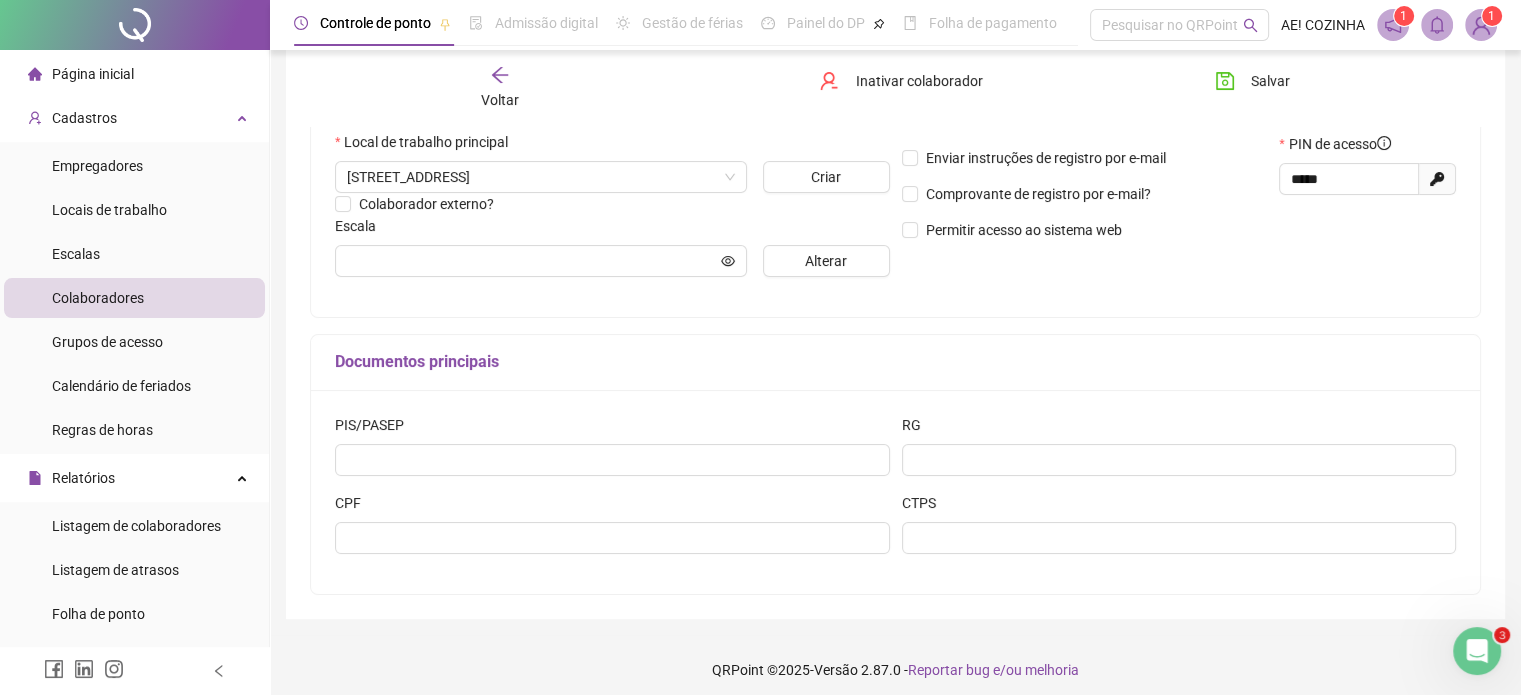 scroll, scrollTop: 445, scrollLeft: 0, axis: vertical 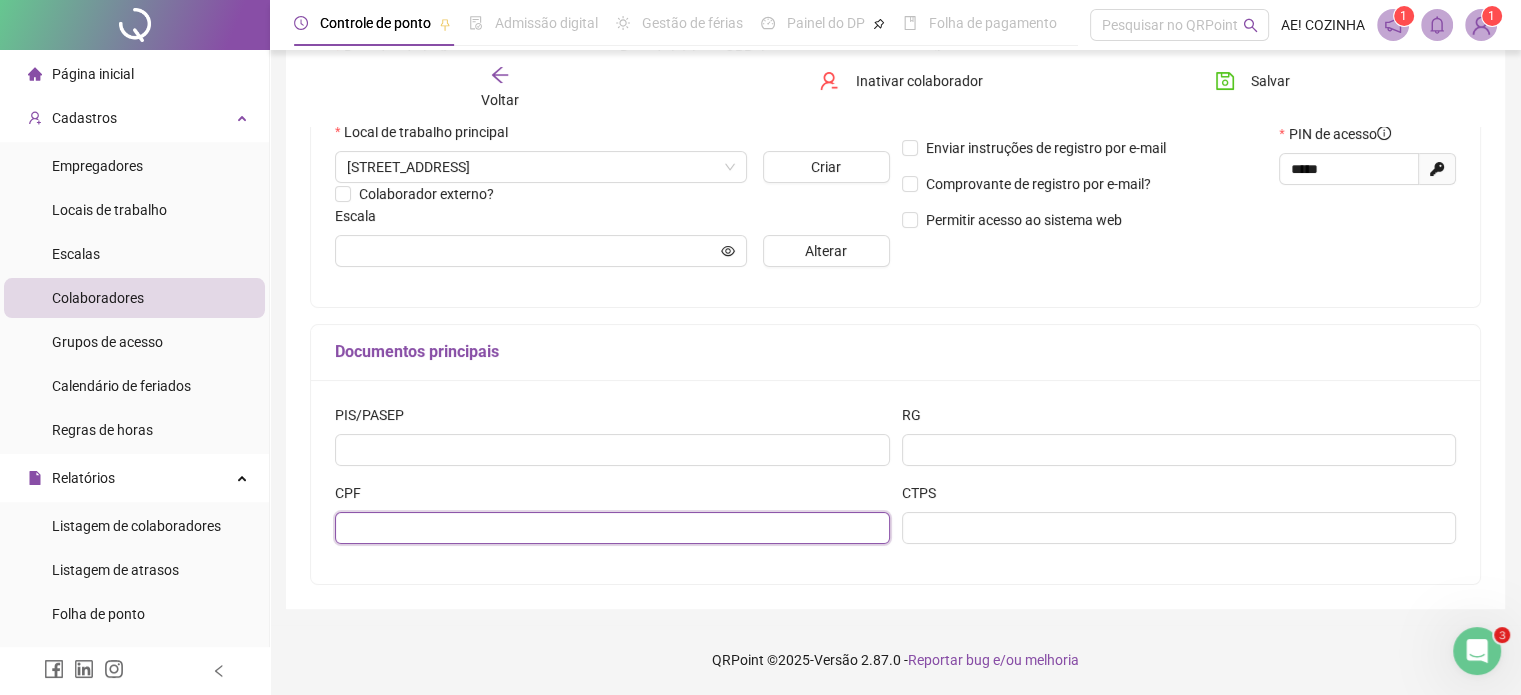 click at bounding box center (612, 528) 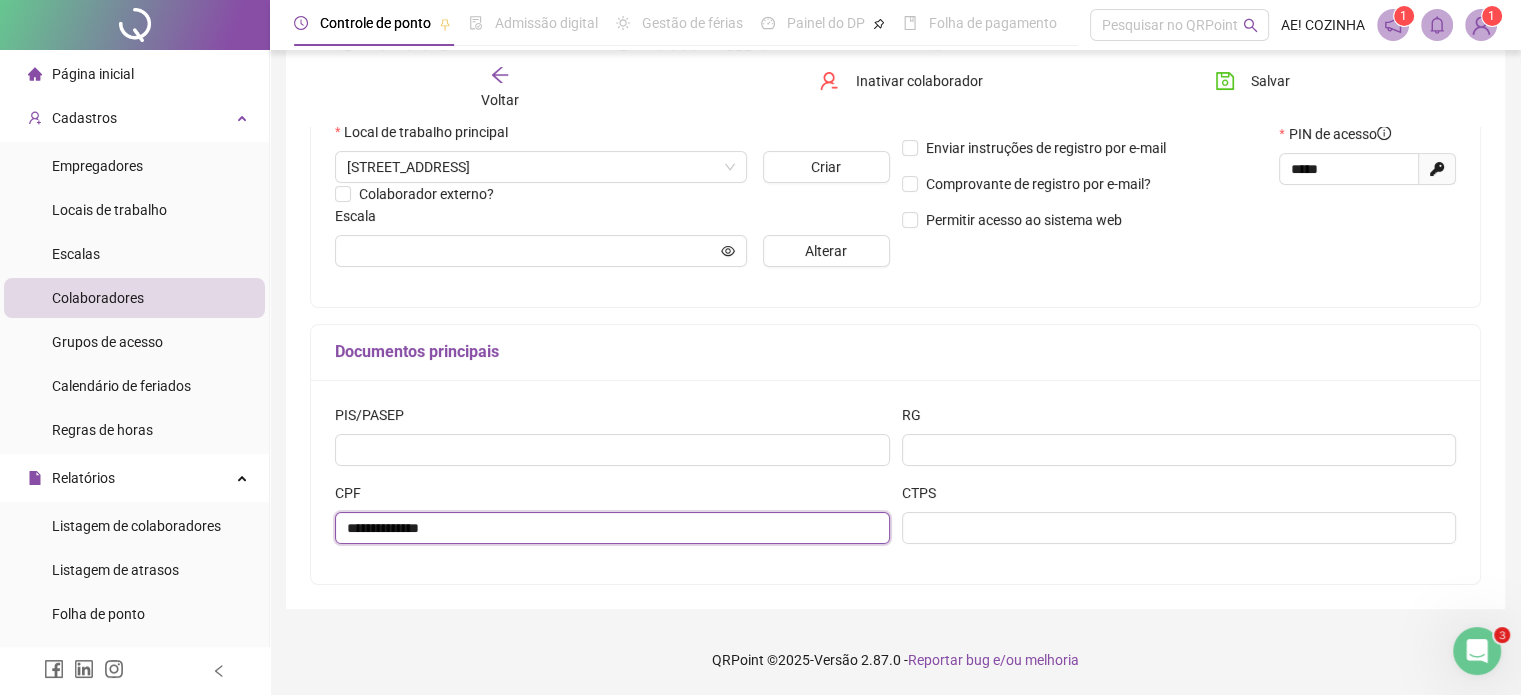 type on "**********" 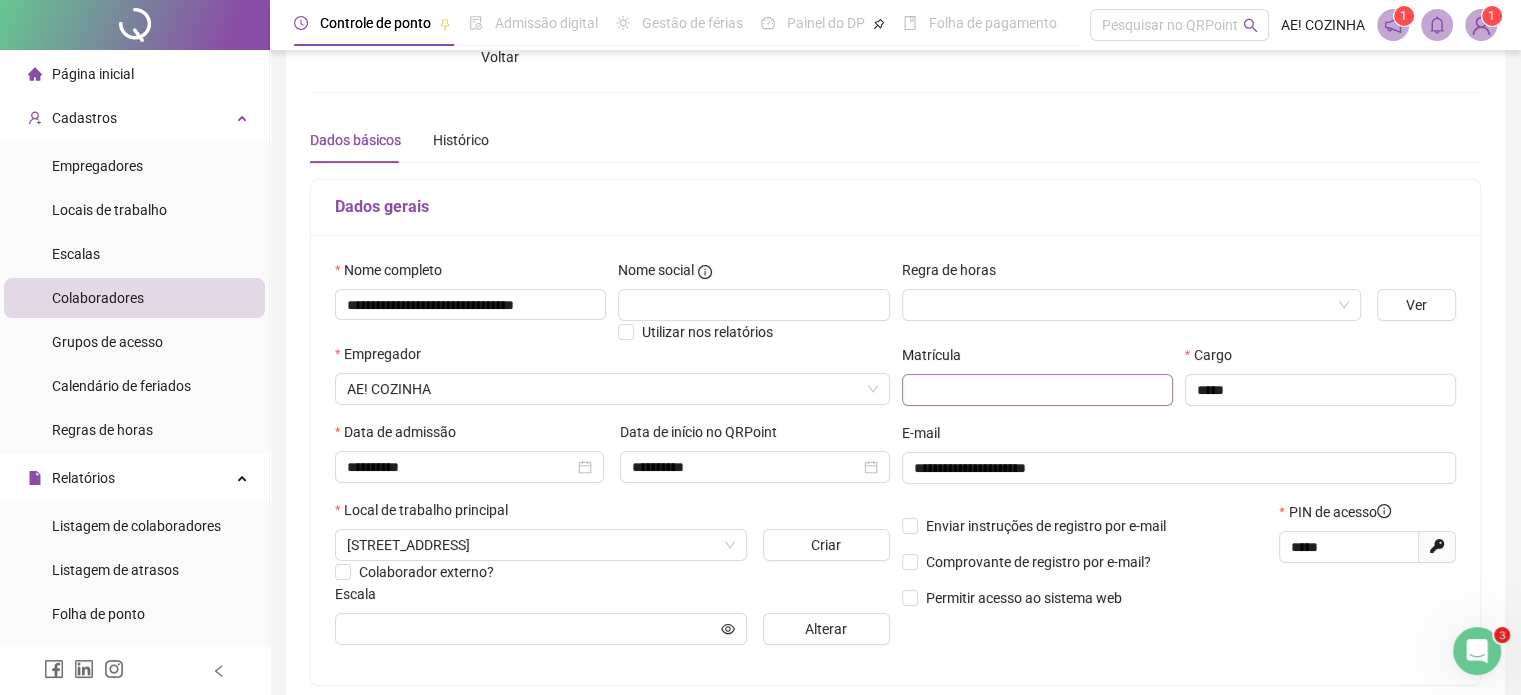 scroll, scrollTop: 0, scrollLeft: 0, axis: both 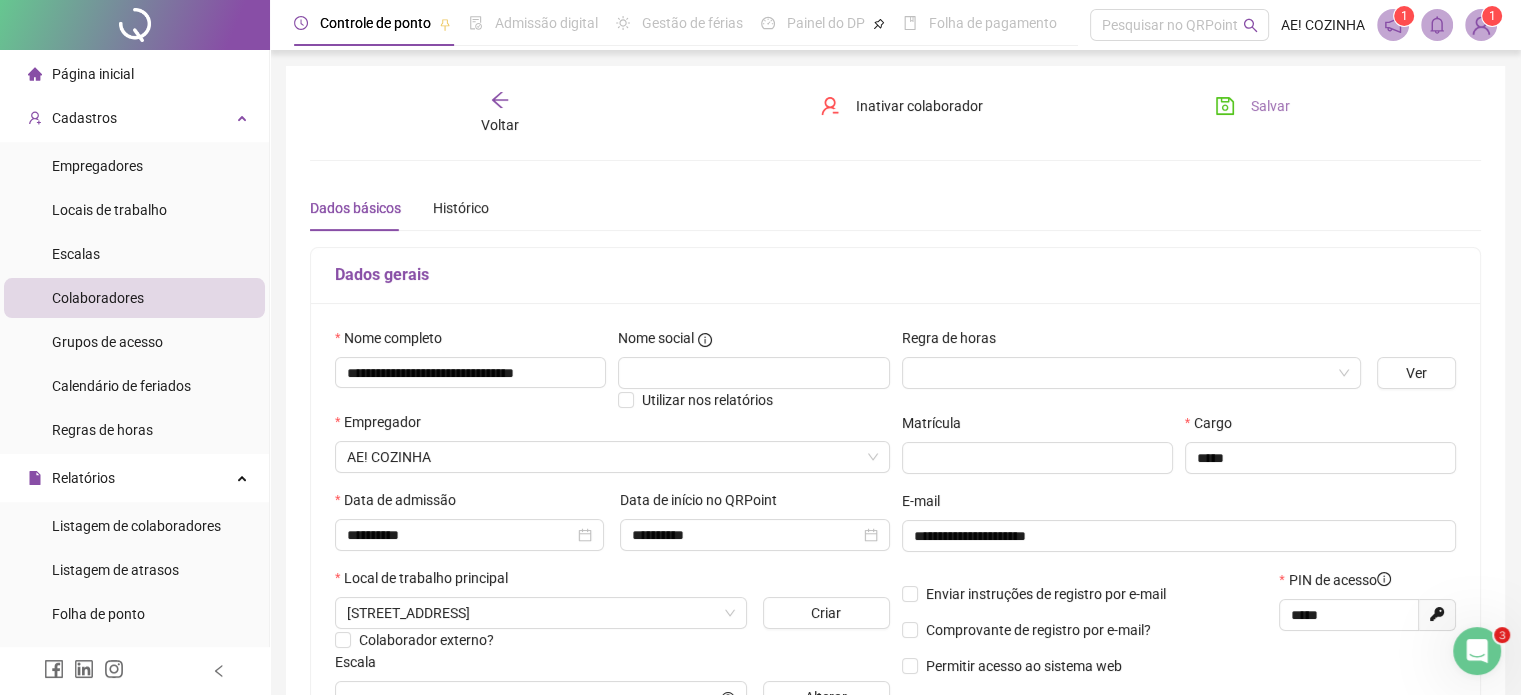 click on "Salvar" at bounding box center [1252, 106] 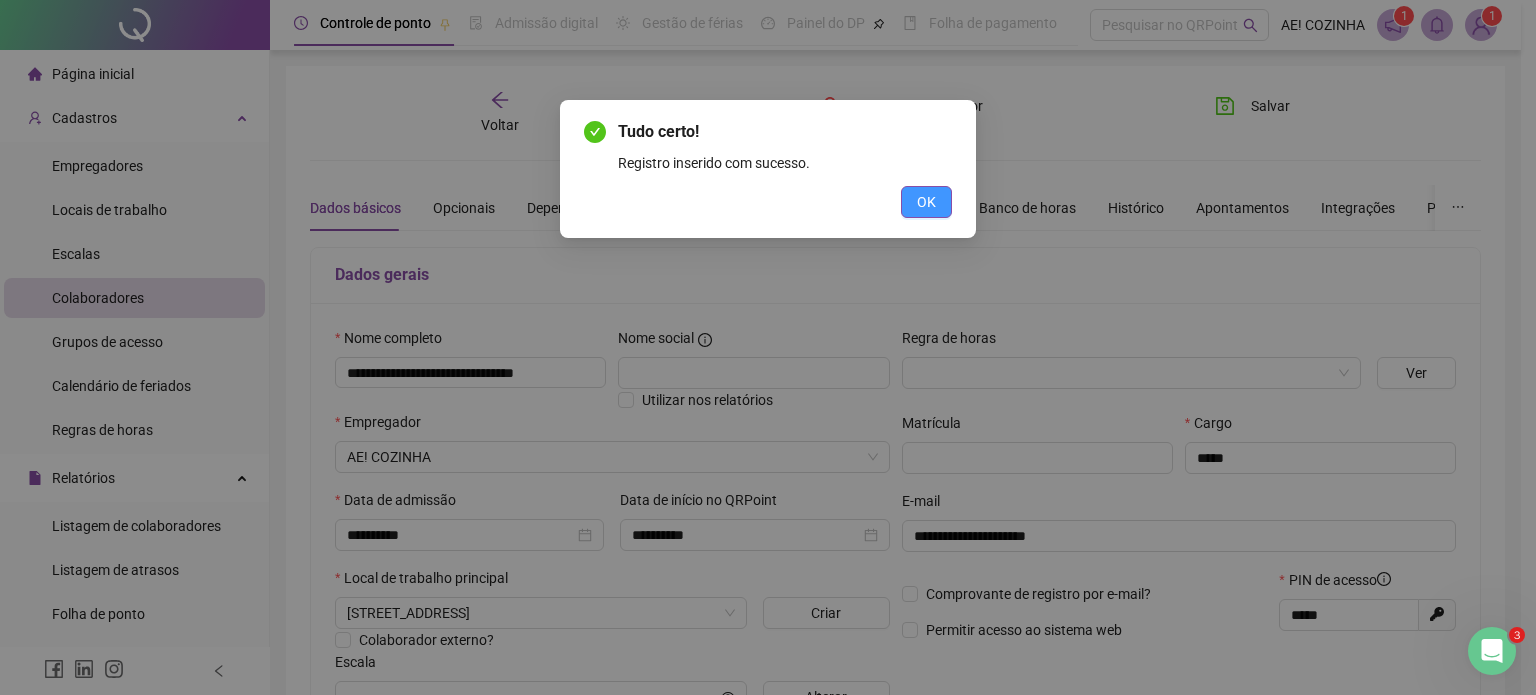 click on "OK" at bounding box center (926, 202) 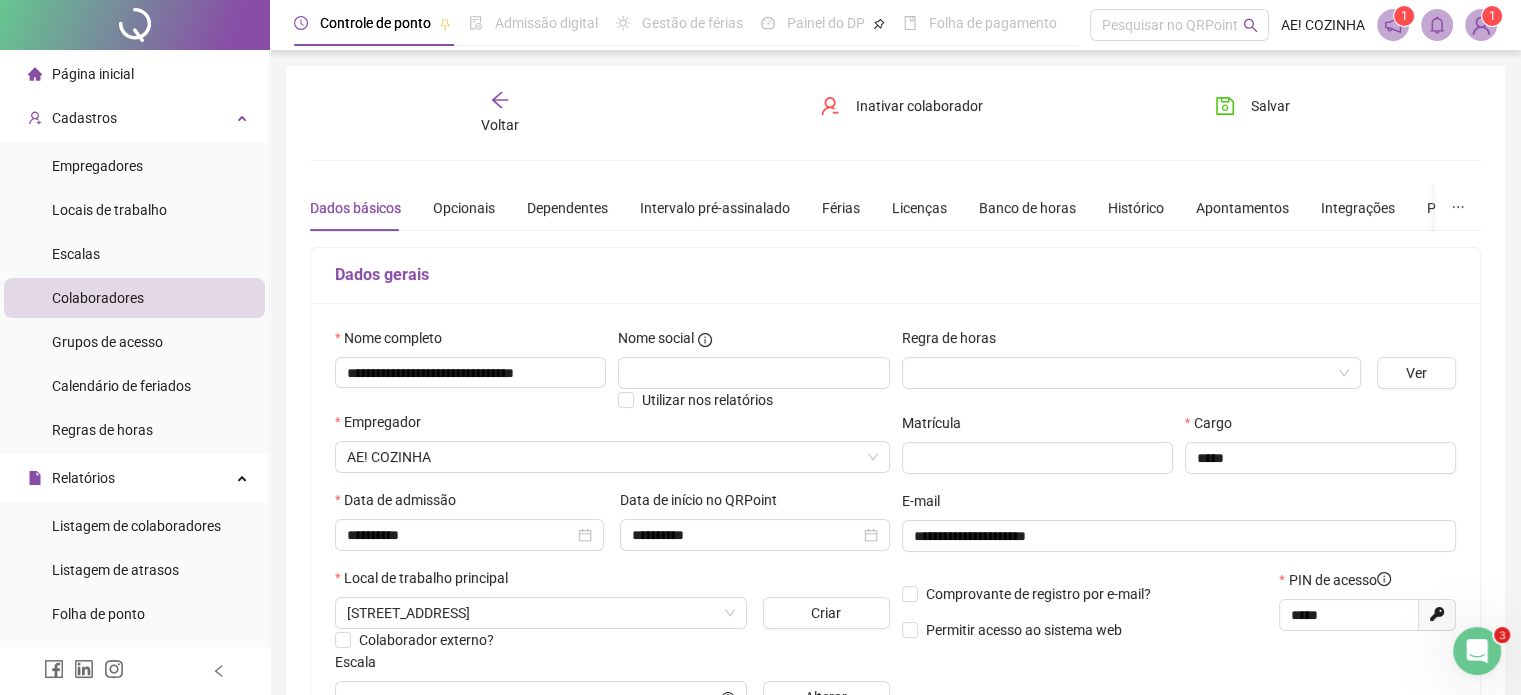 click on "Voltar" at bounding box center (500, 125) 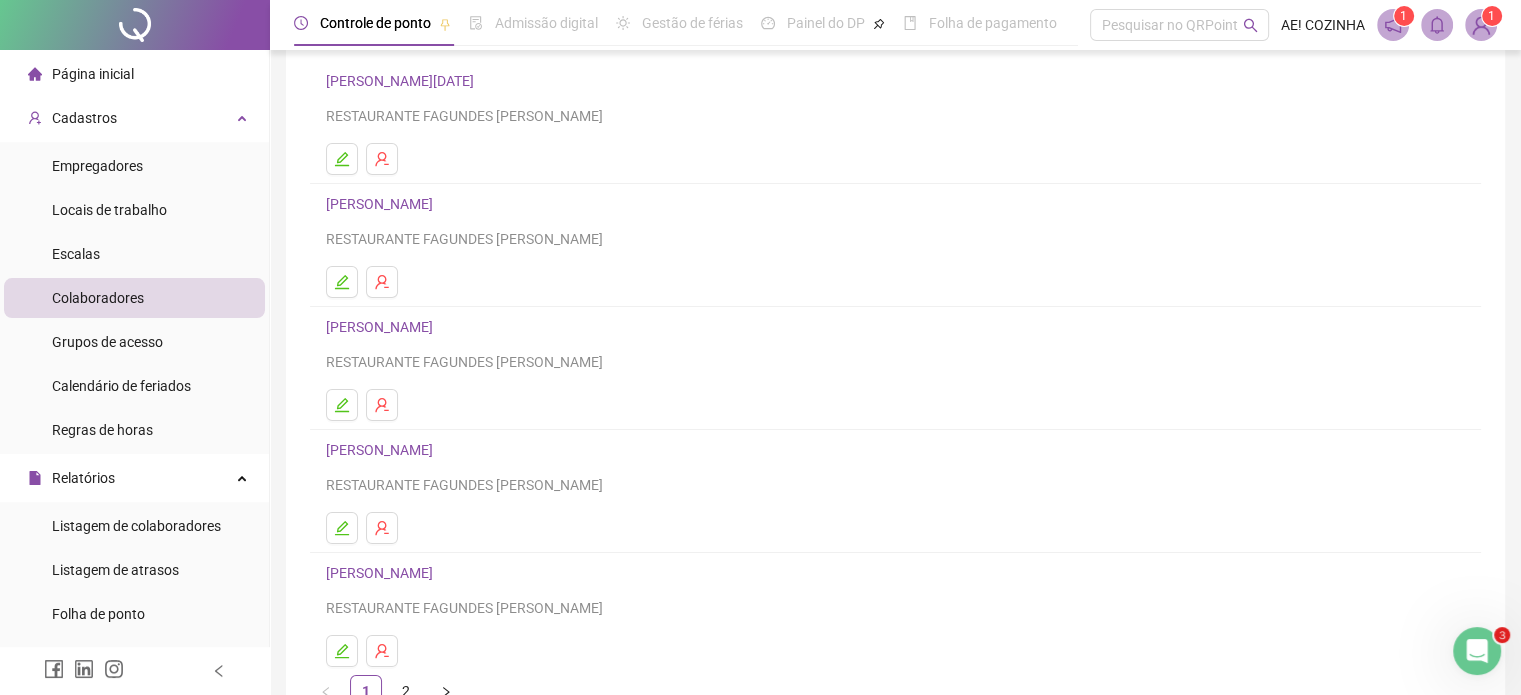 scroll, scrollTop: 271, scrollLeft: 0, axis: vertical 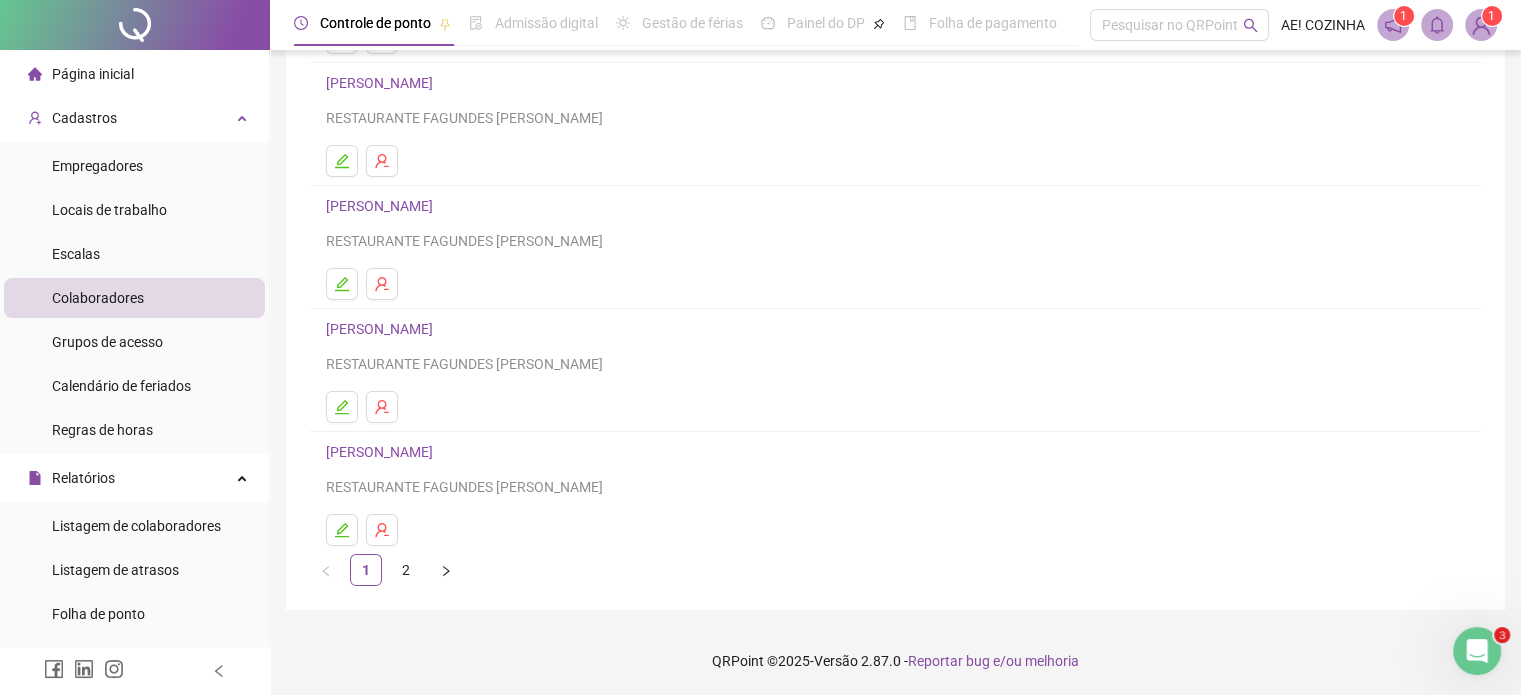 click on "[PERSON_NAME]" at bounding box center (382, 452) 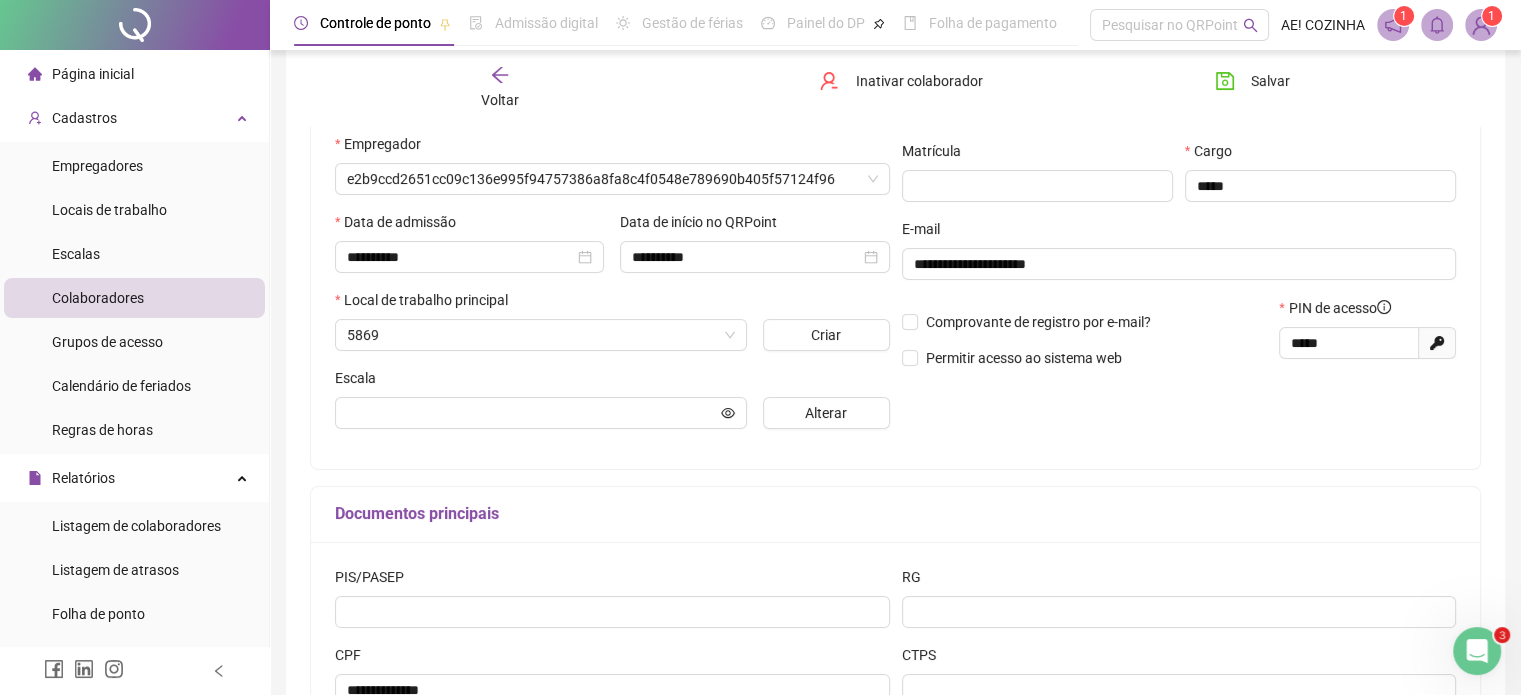 scroll, scrollTop: 281, scrollLeft: 0, axis: vertical 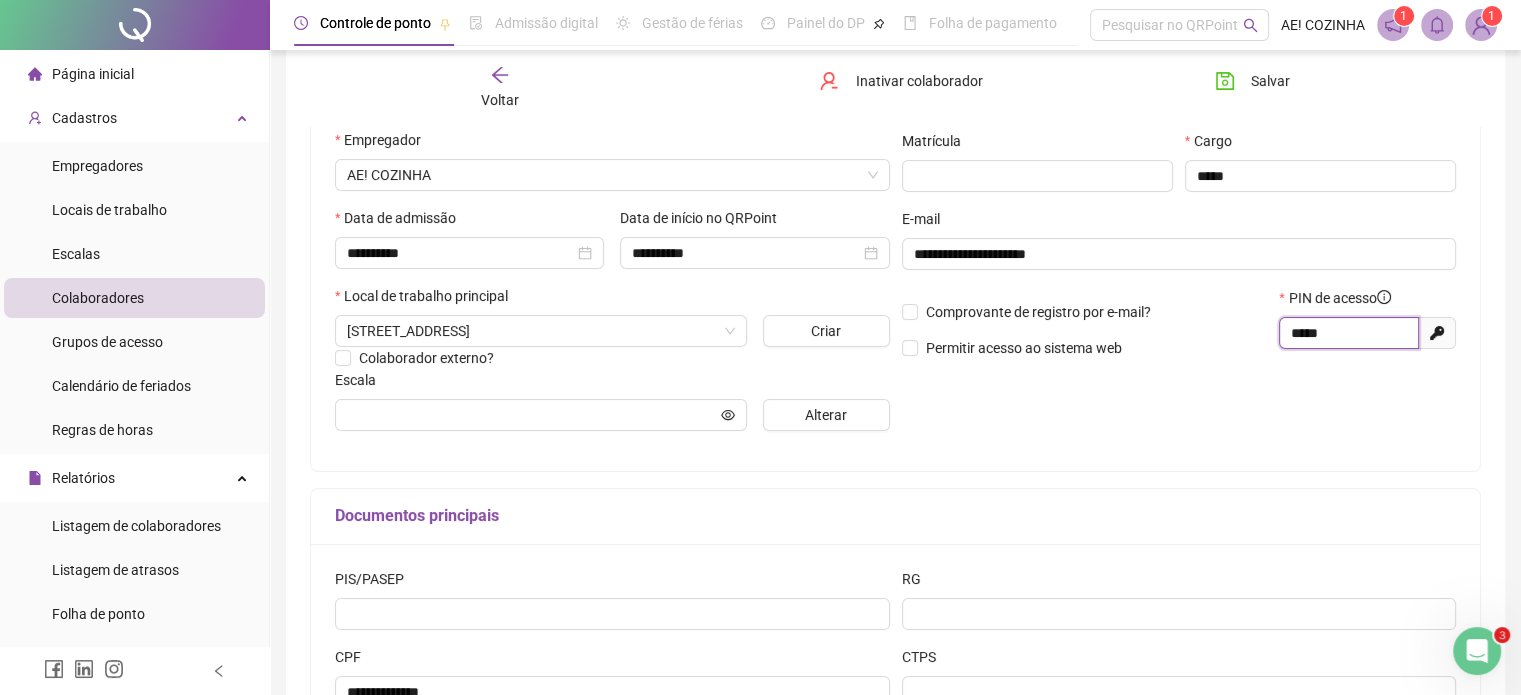drag, startPoint x: 1341, startPoint y: 329, endPoint x: 1241, endPoint y: 326, distance: 100.04499 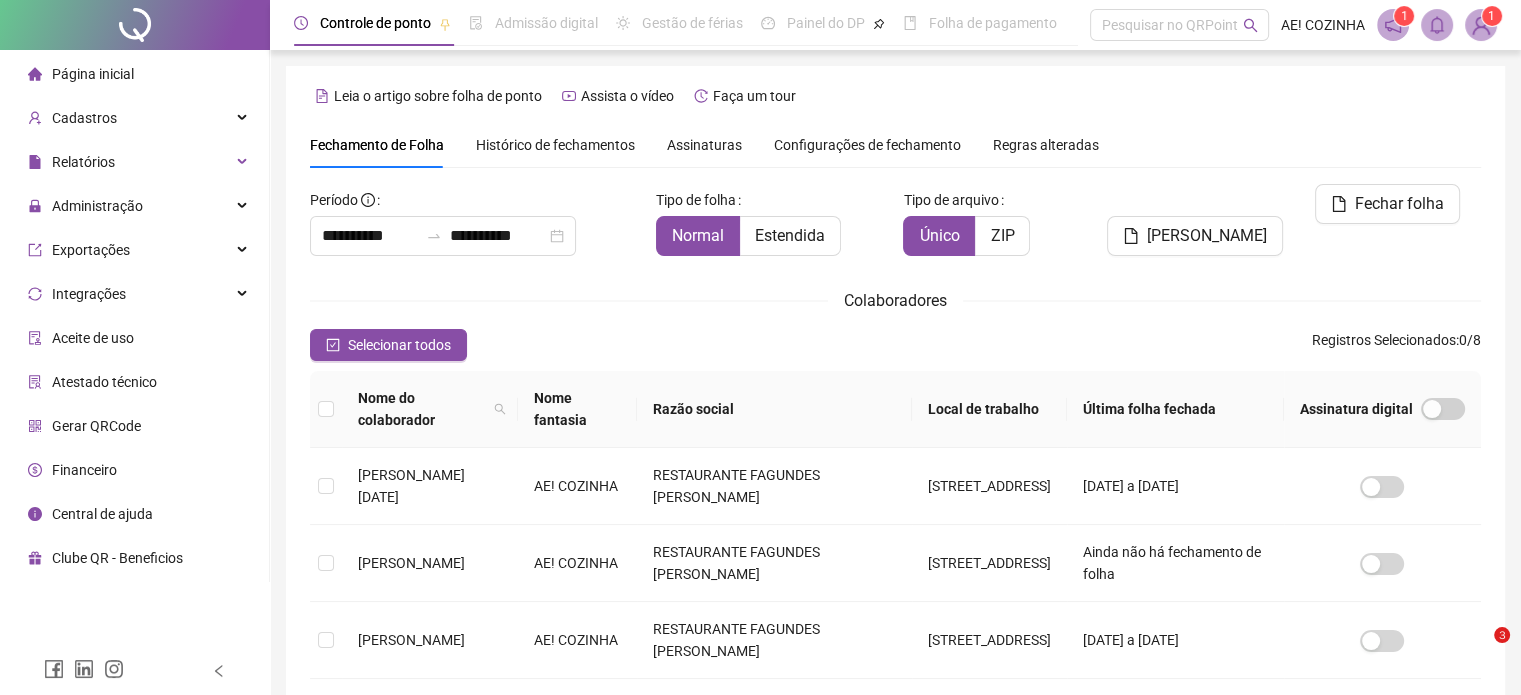 scroll, scrollTop: 61, scrollLeft: 0, axis: vertical 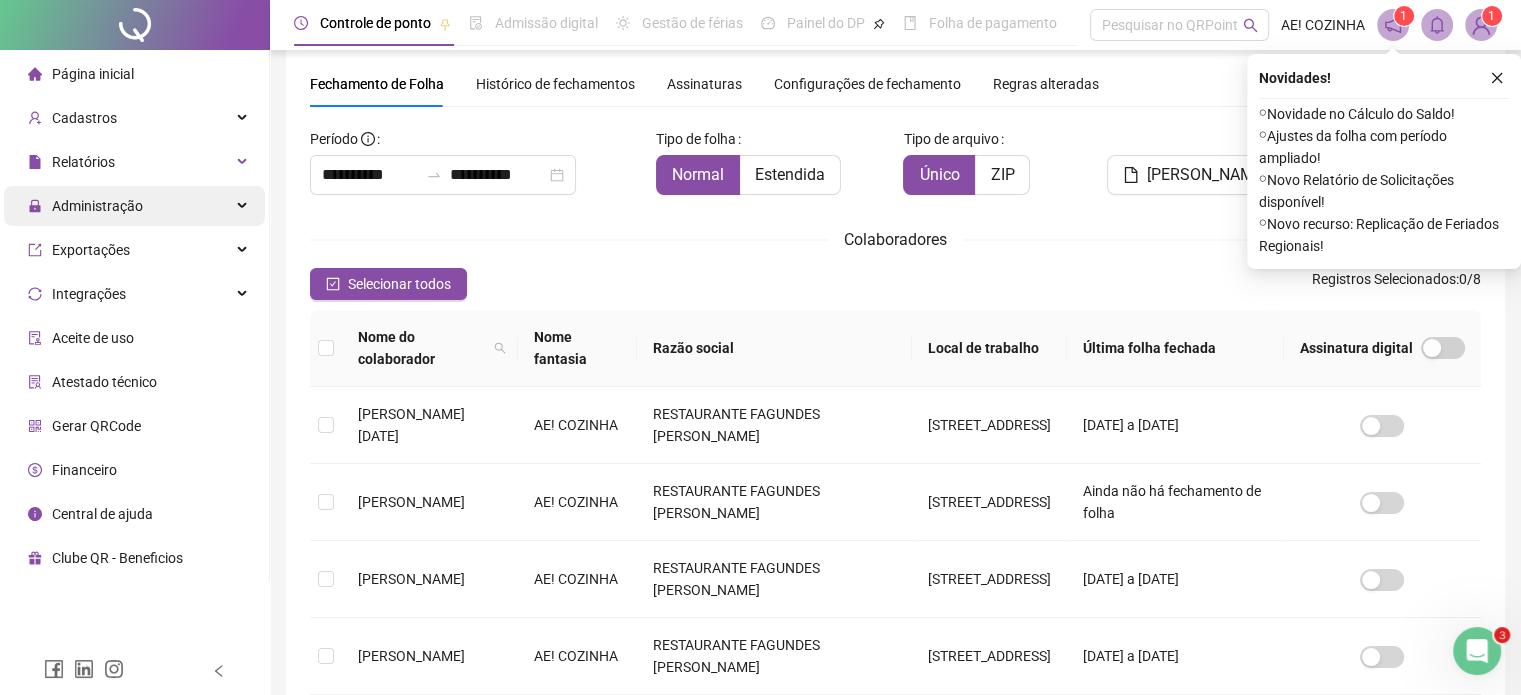 click on "Administração" at bounding box center (134, 206) 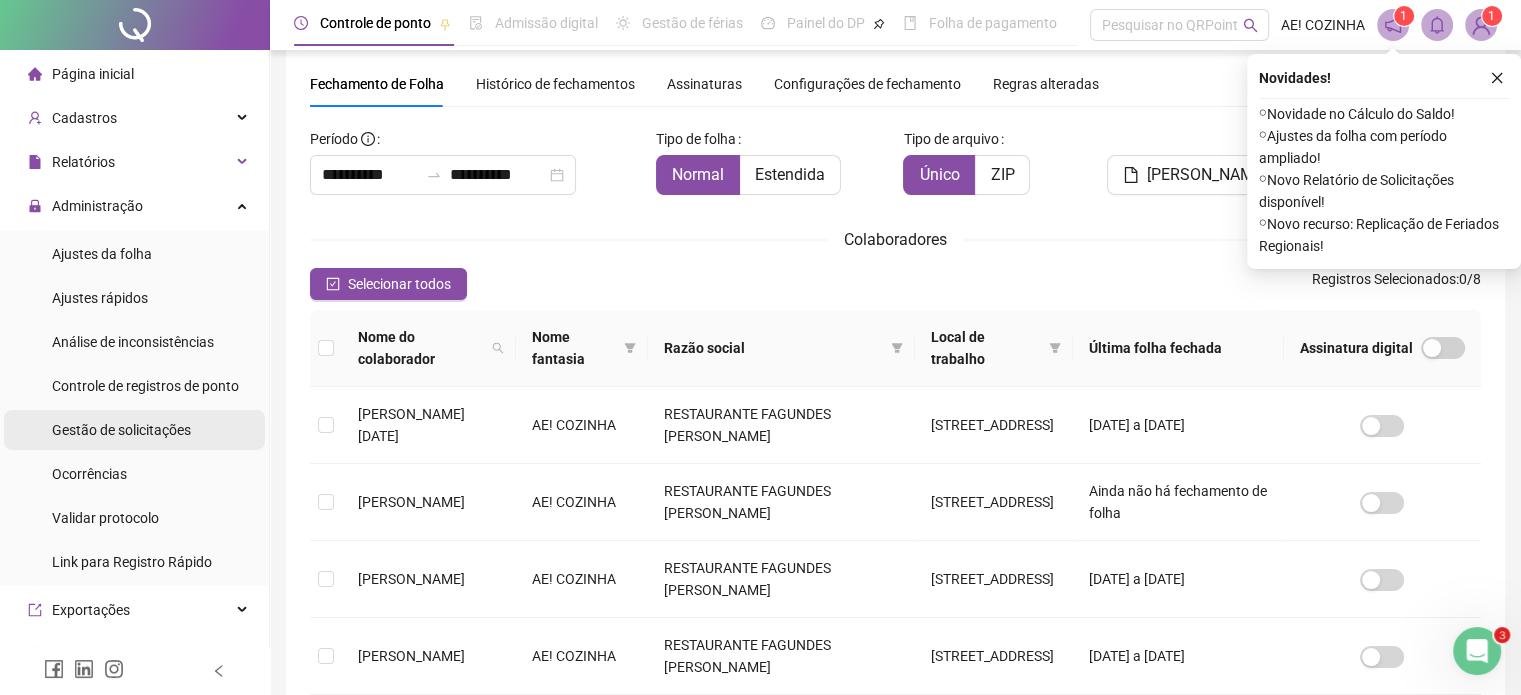 click on "Gestão de solicitações" at bounding box center (121, 430) 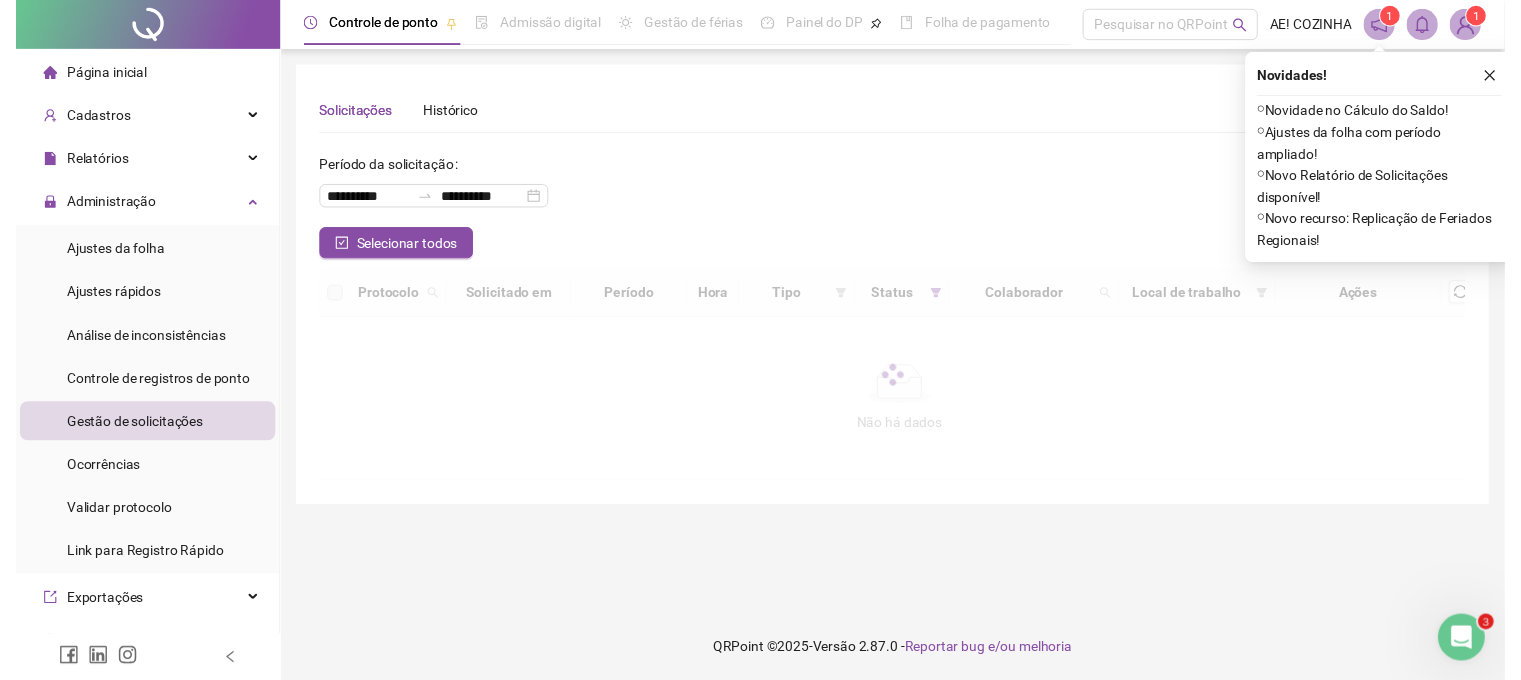scroll, scrollTop: 0, scrollLeft: 0, axis: both 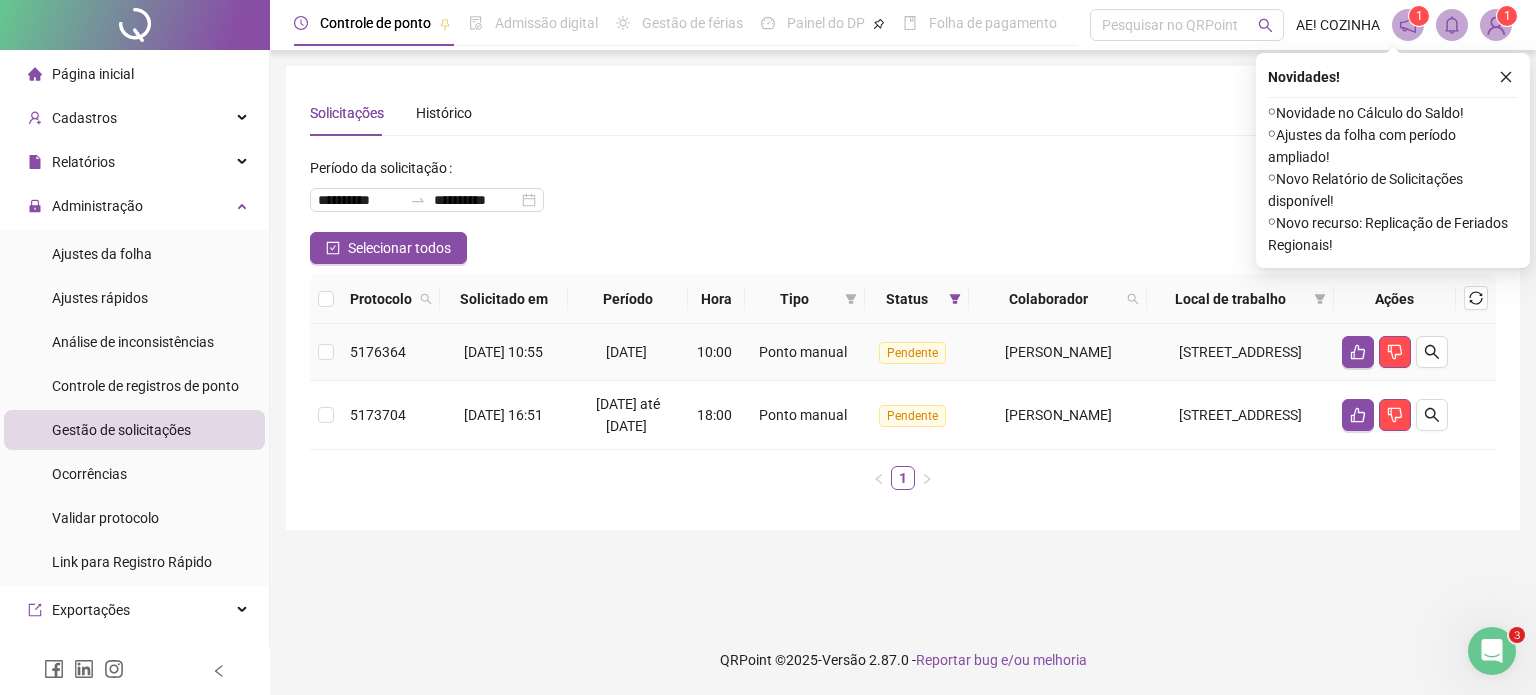 click at bounding box center [326, 352] 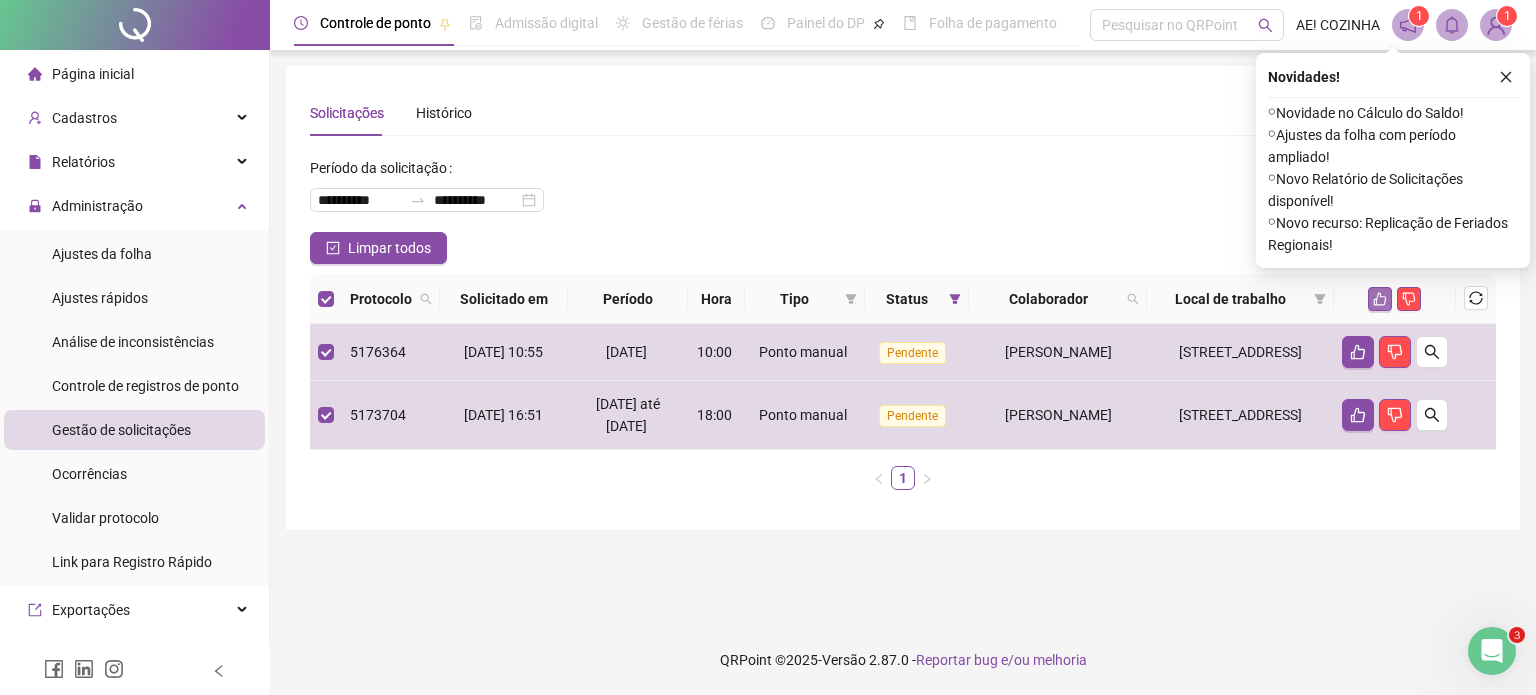 click 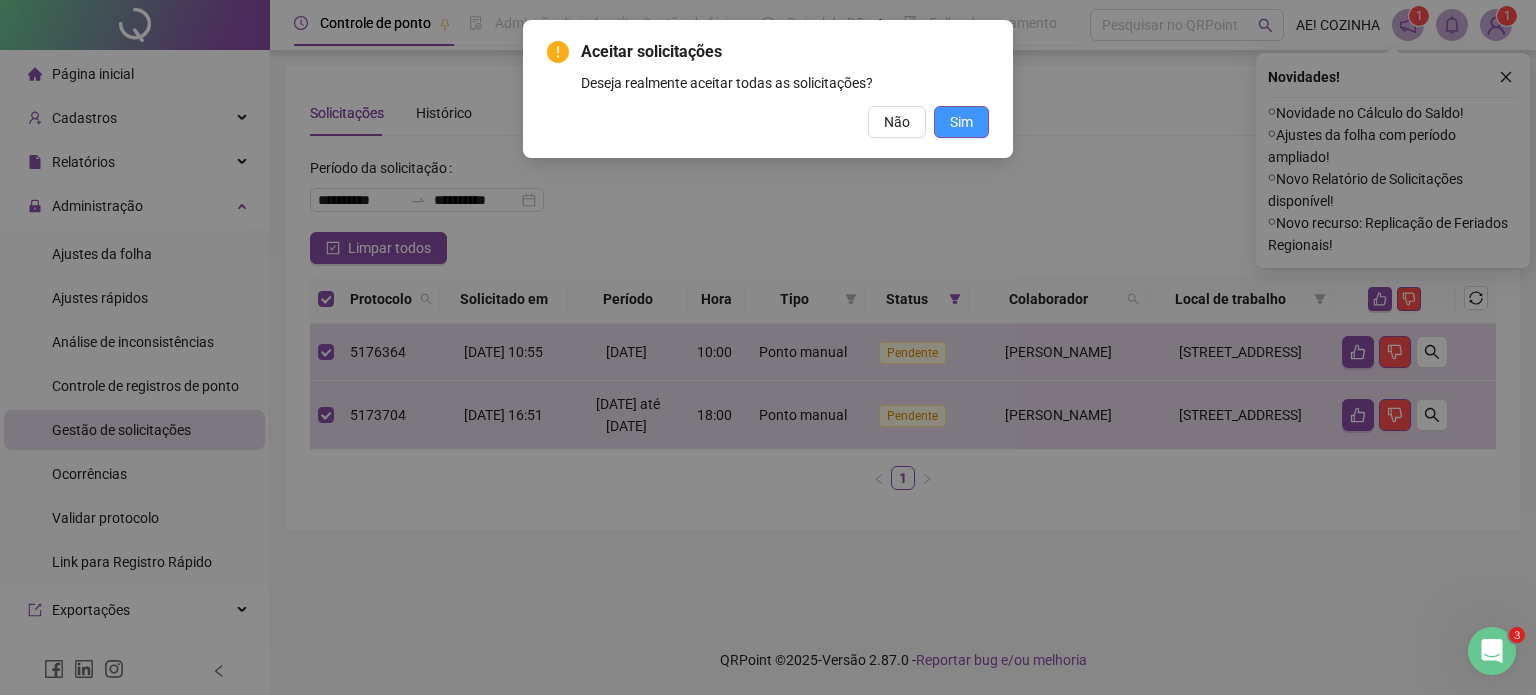 click on "Sim" at bounding box center [961, 122] 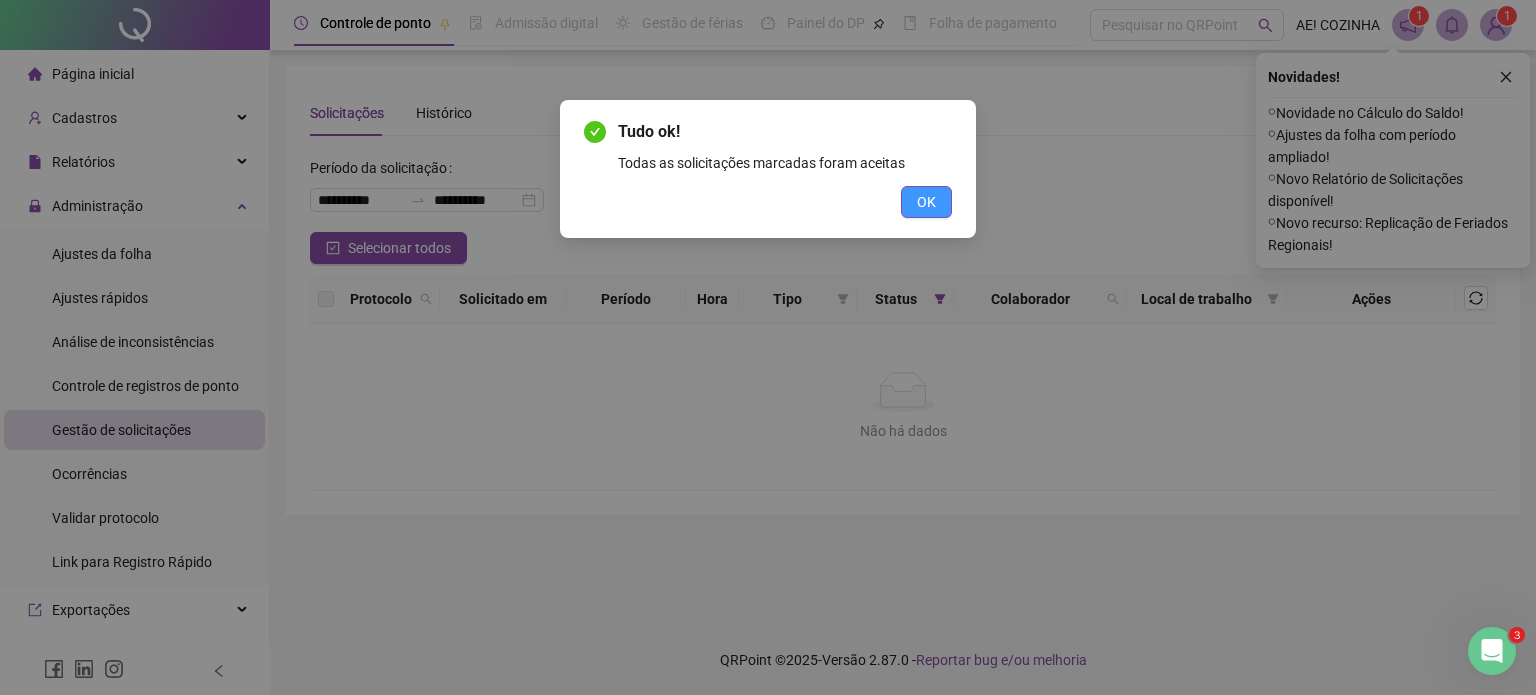 click on "OK" at bounding box center (926, 202) 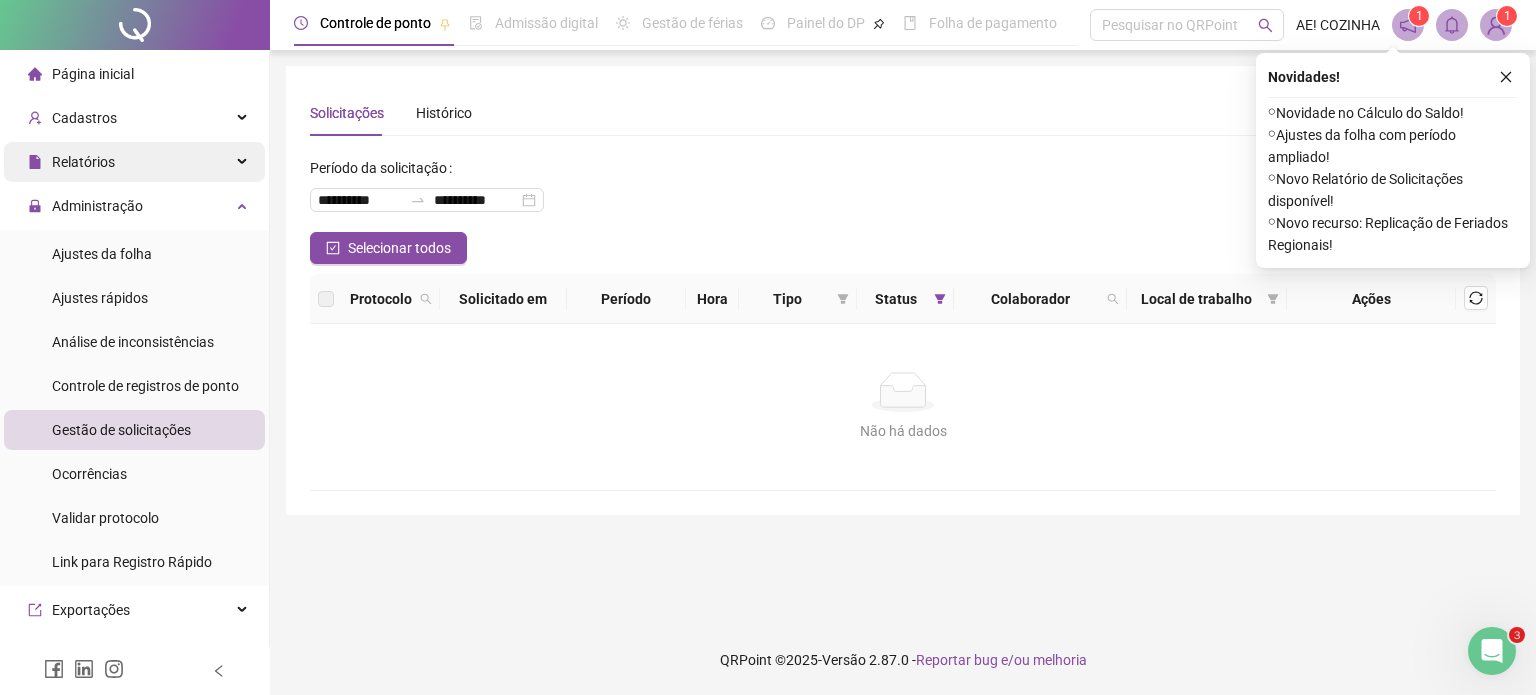 click on "Relatórios" at bounding box center (134, 162) 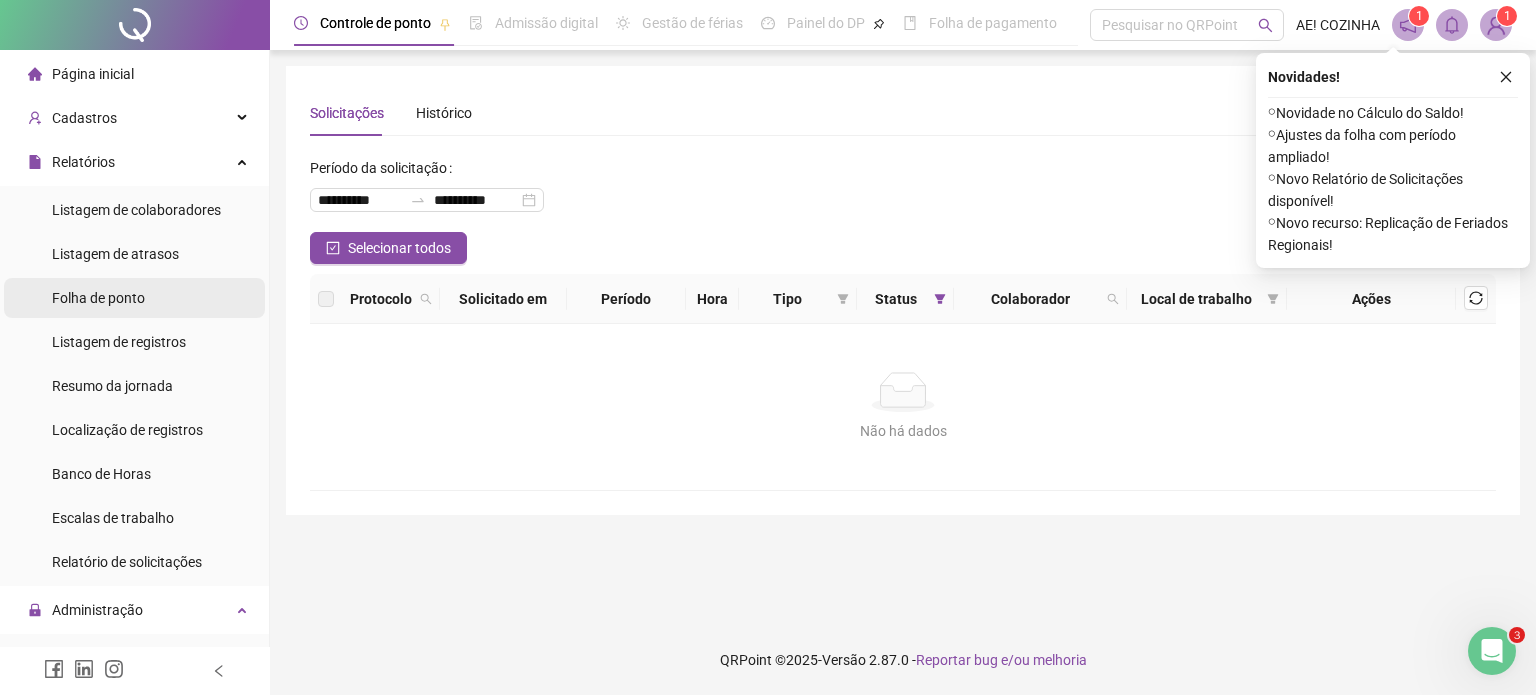click on "Folha de ponto" at bounding box center (134, 298) 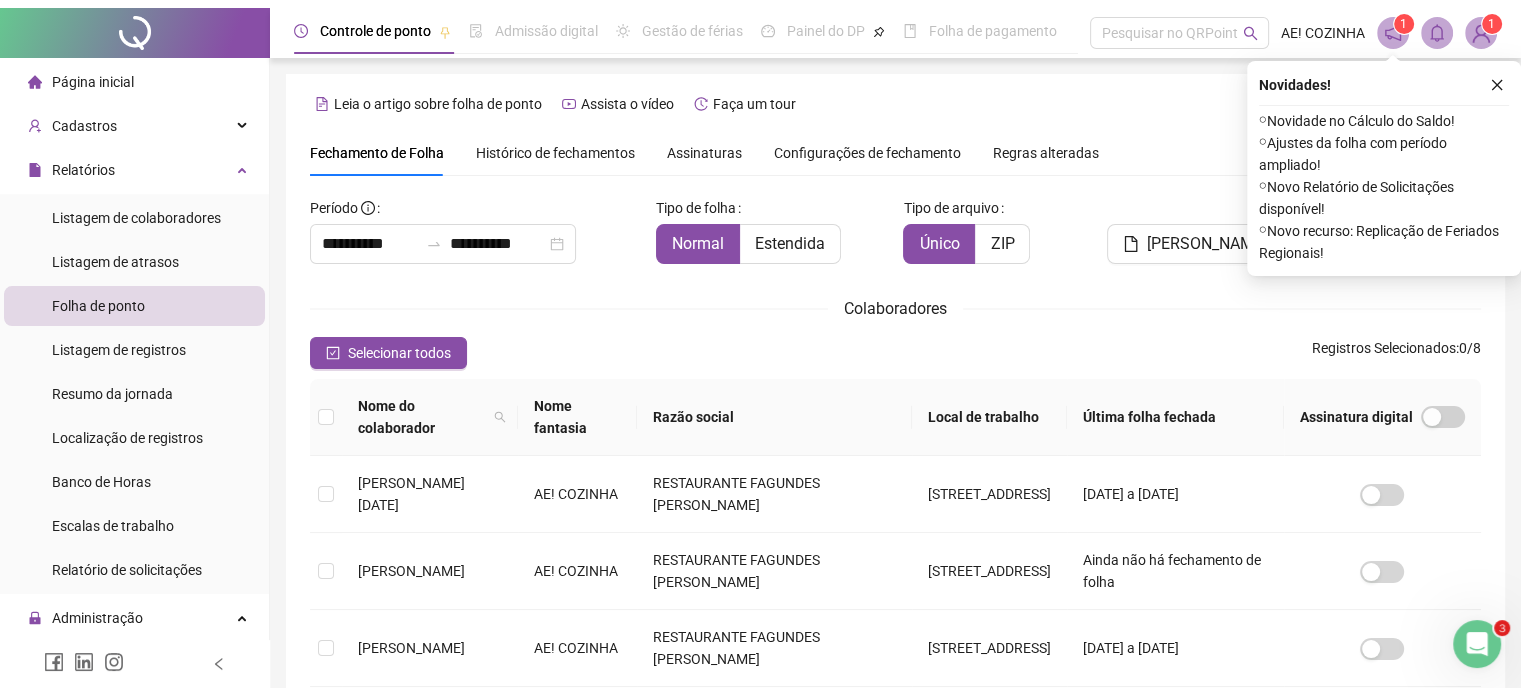 scroll, scrollTop: 69, scrollLeft: 0, axis: vertical 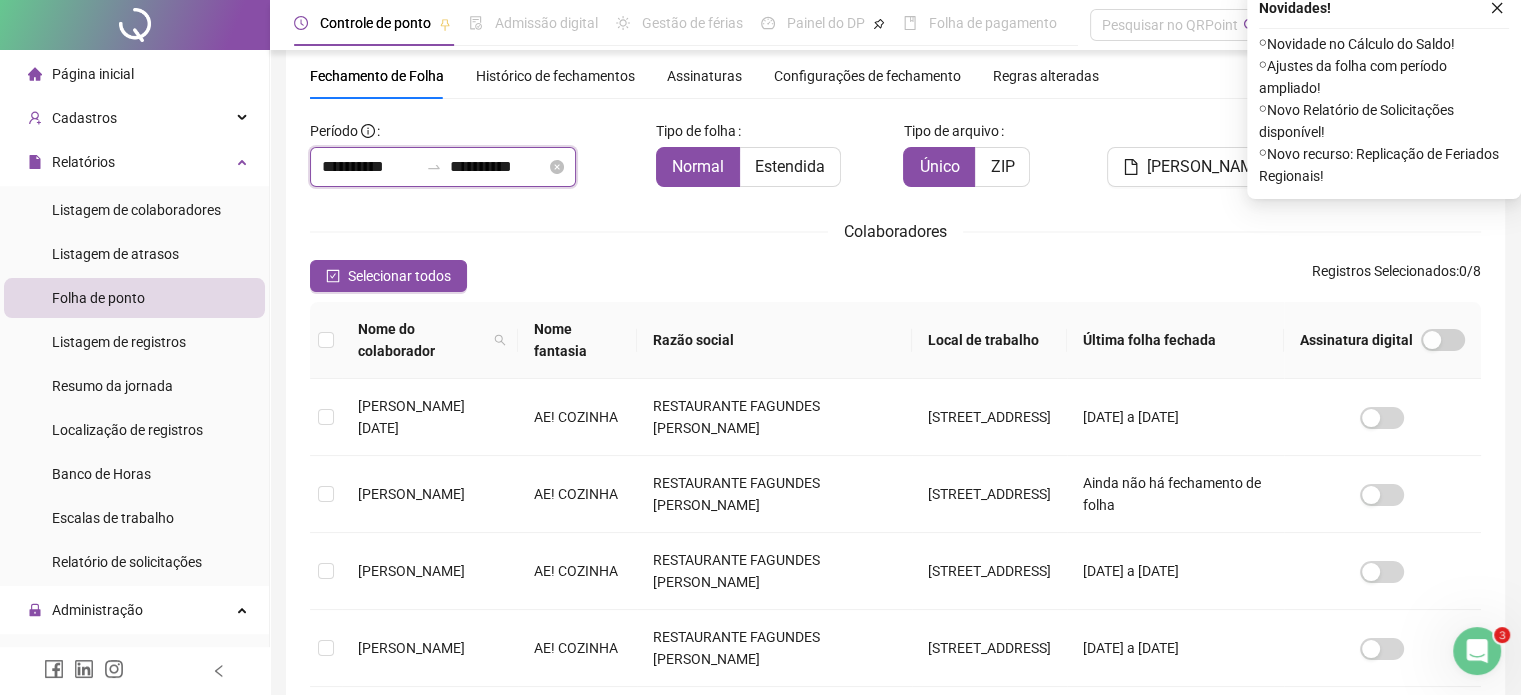 click on "**********" at bounding box center (370, 167) 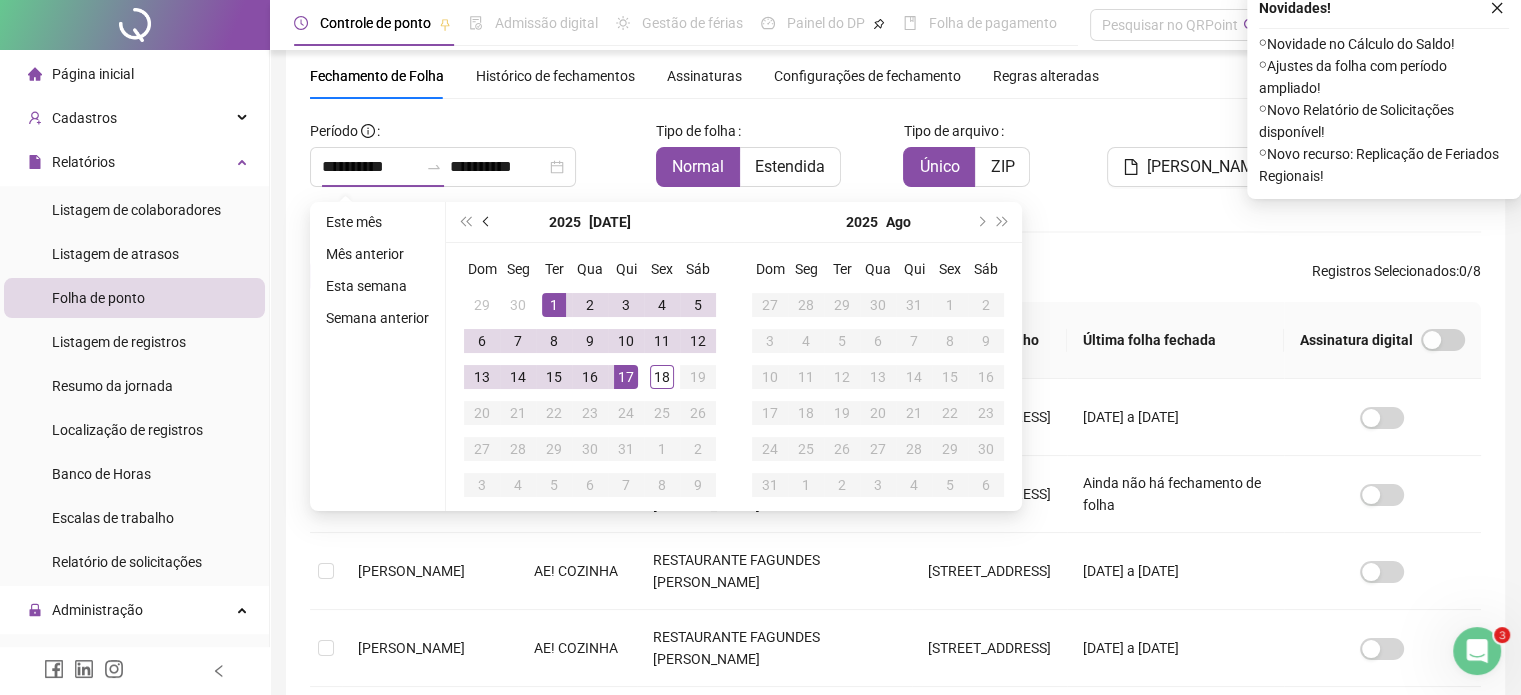 click at bounding box center (488, 222) 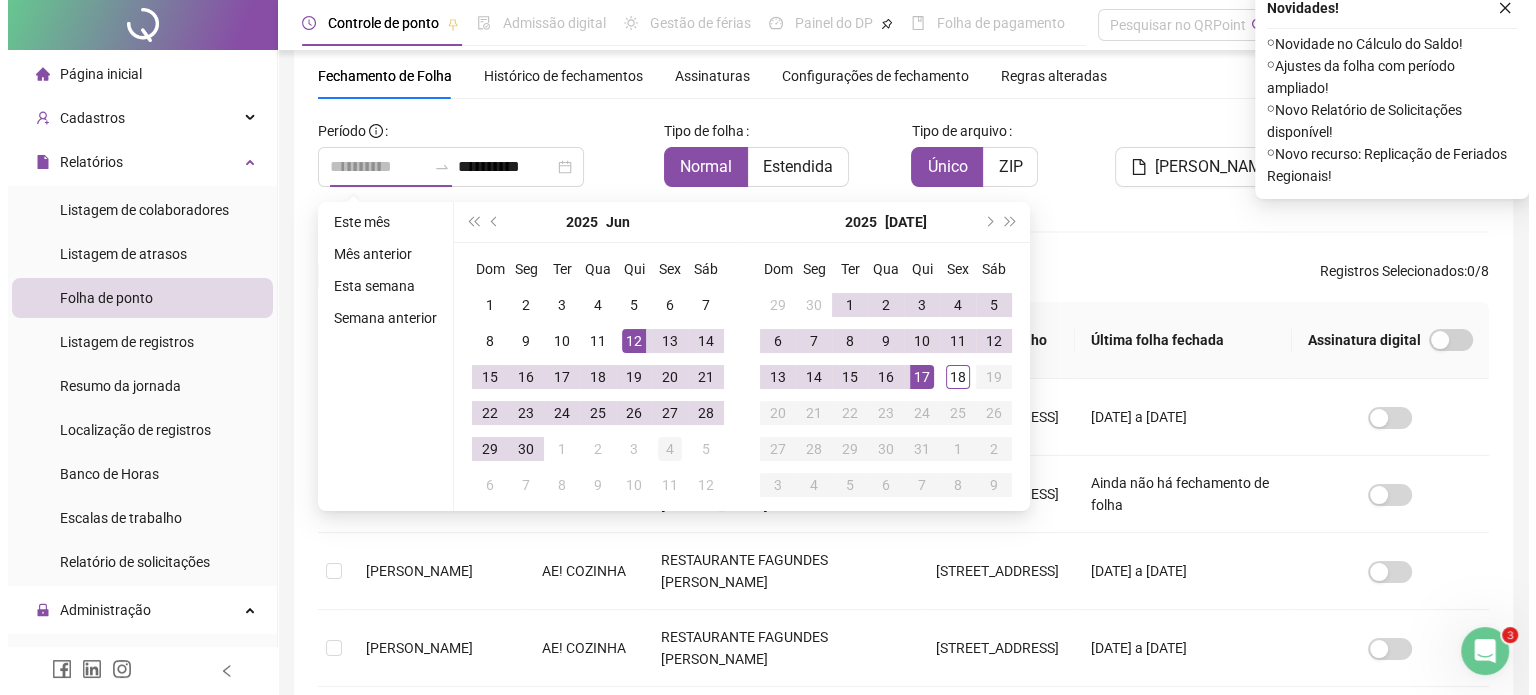 scroll, scrollTop: 61, scrollLeft: 0, axis: vertical 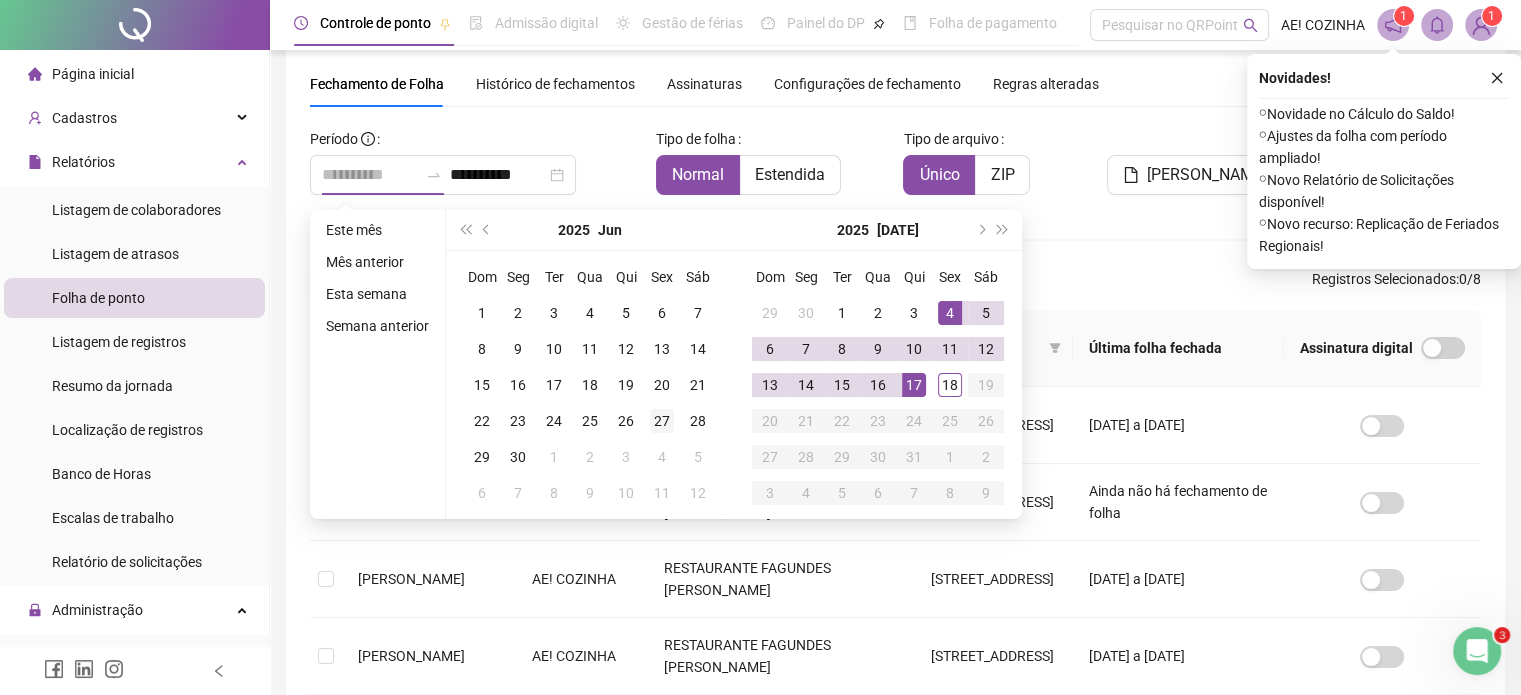 type on "**********" 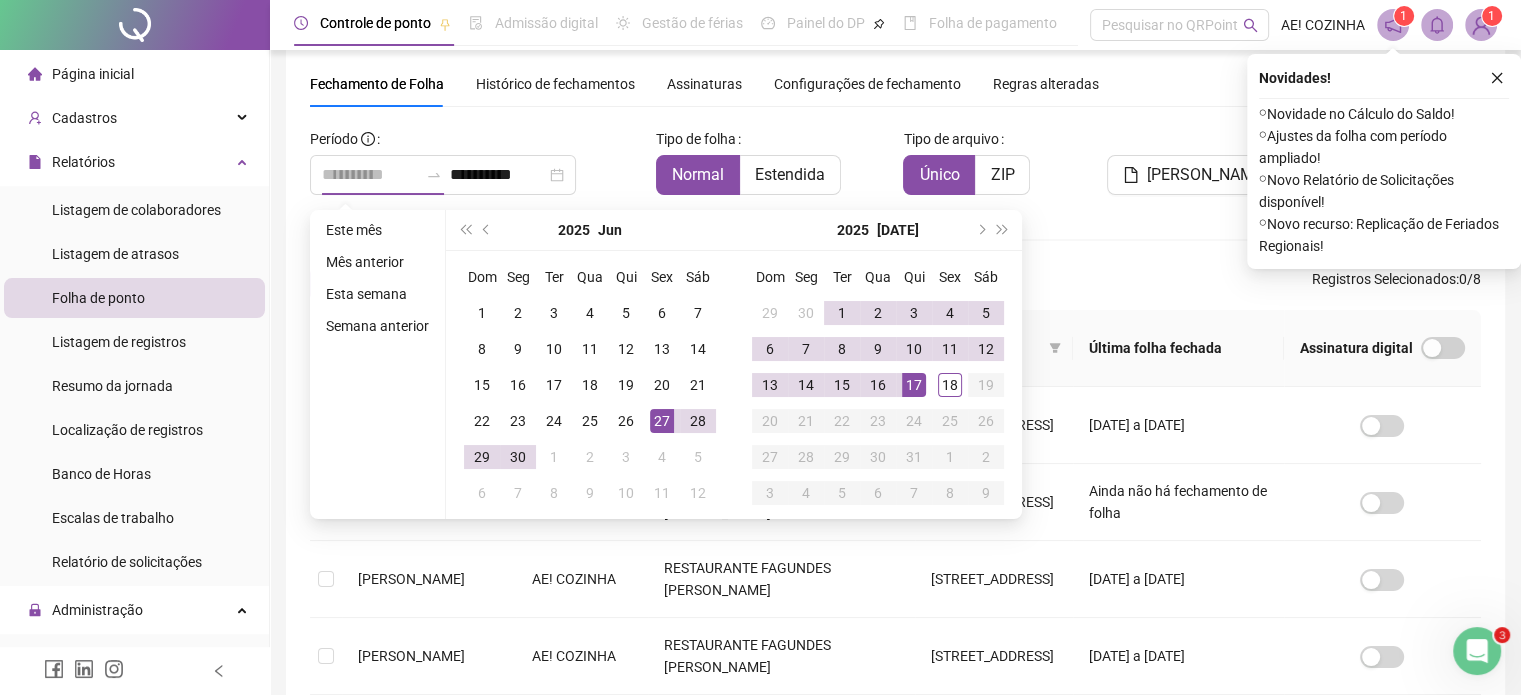 click on "27" at bounding box center (662, 421) 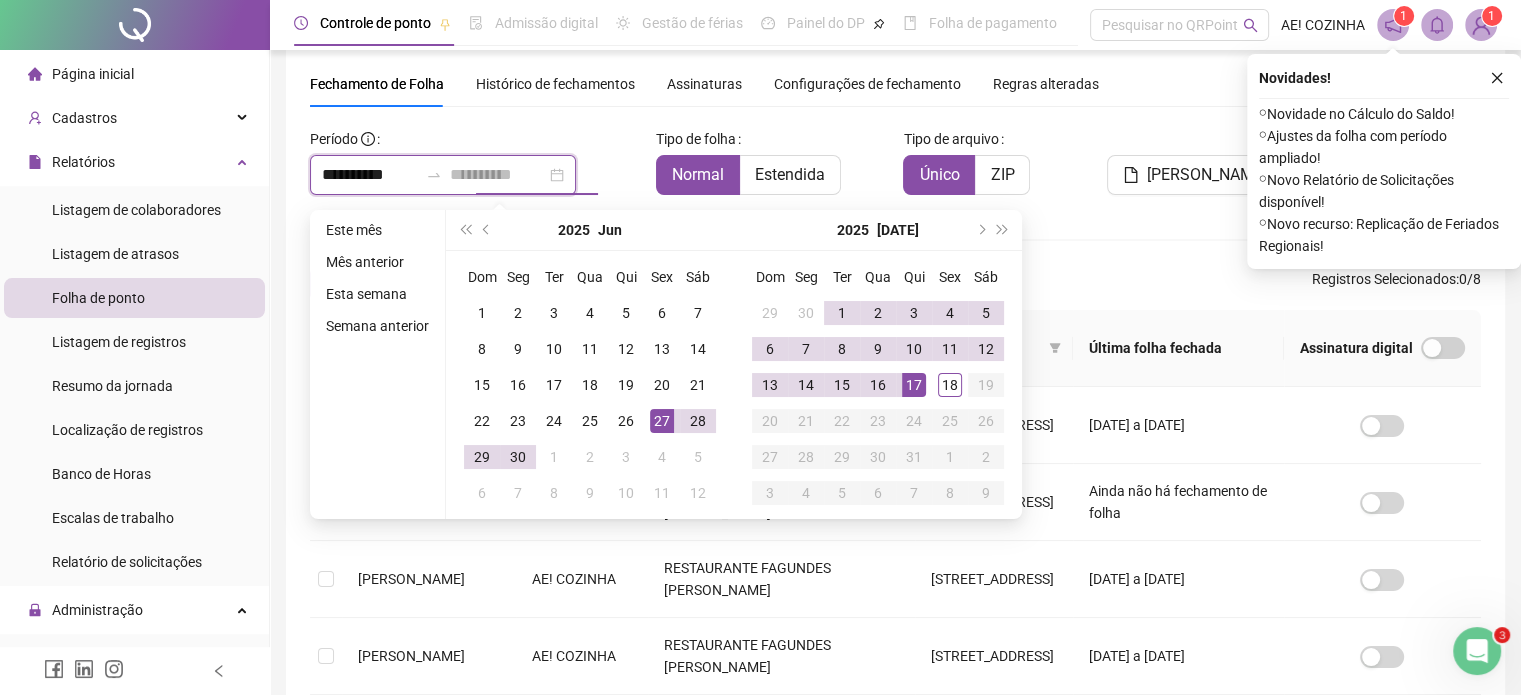 type on "**********" 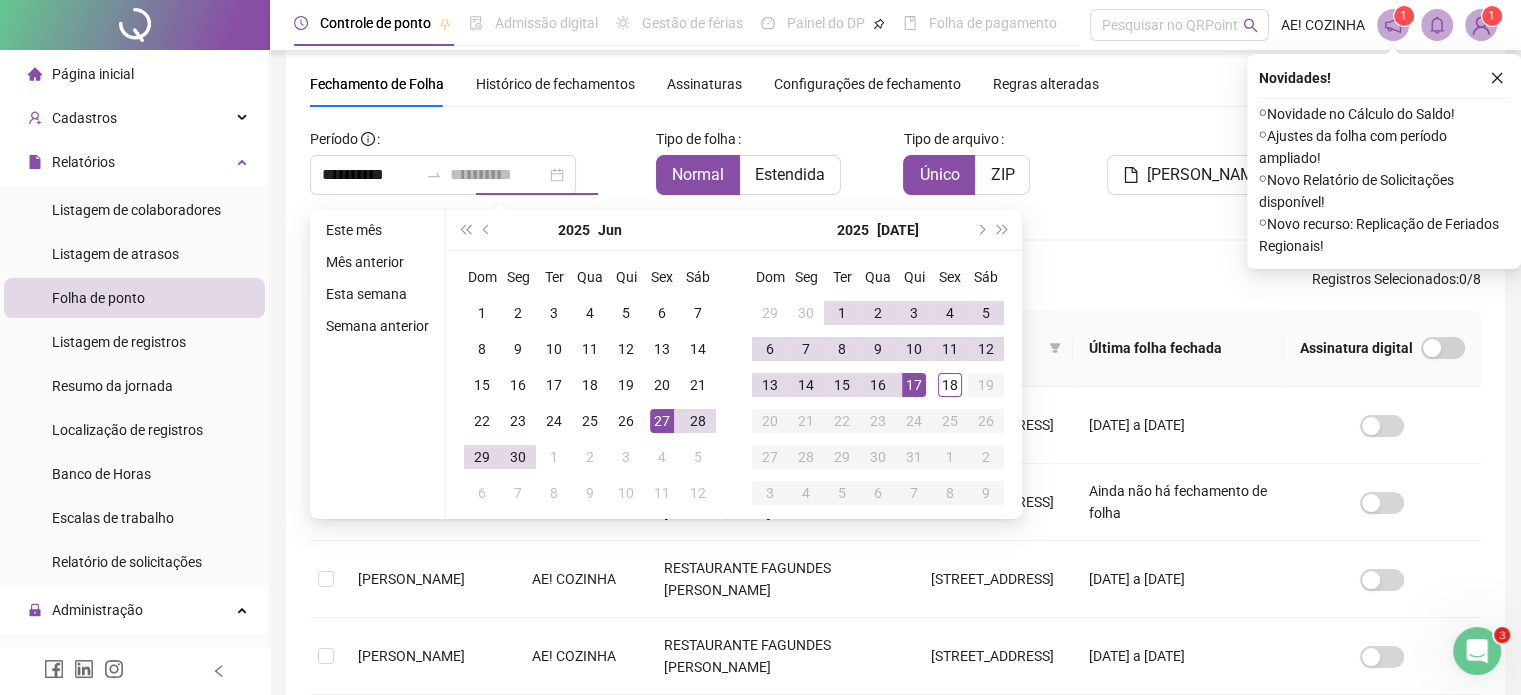 click on "17" at bounding box center [914, 385] 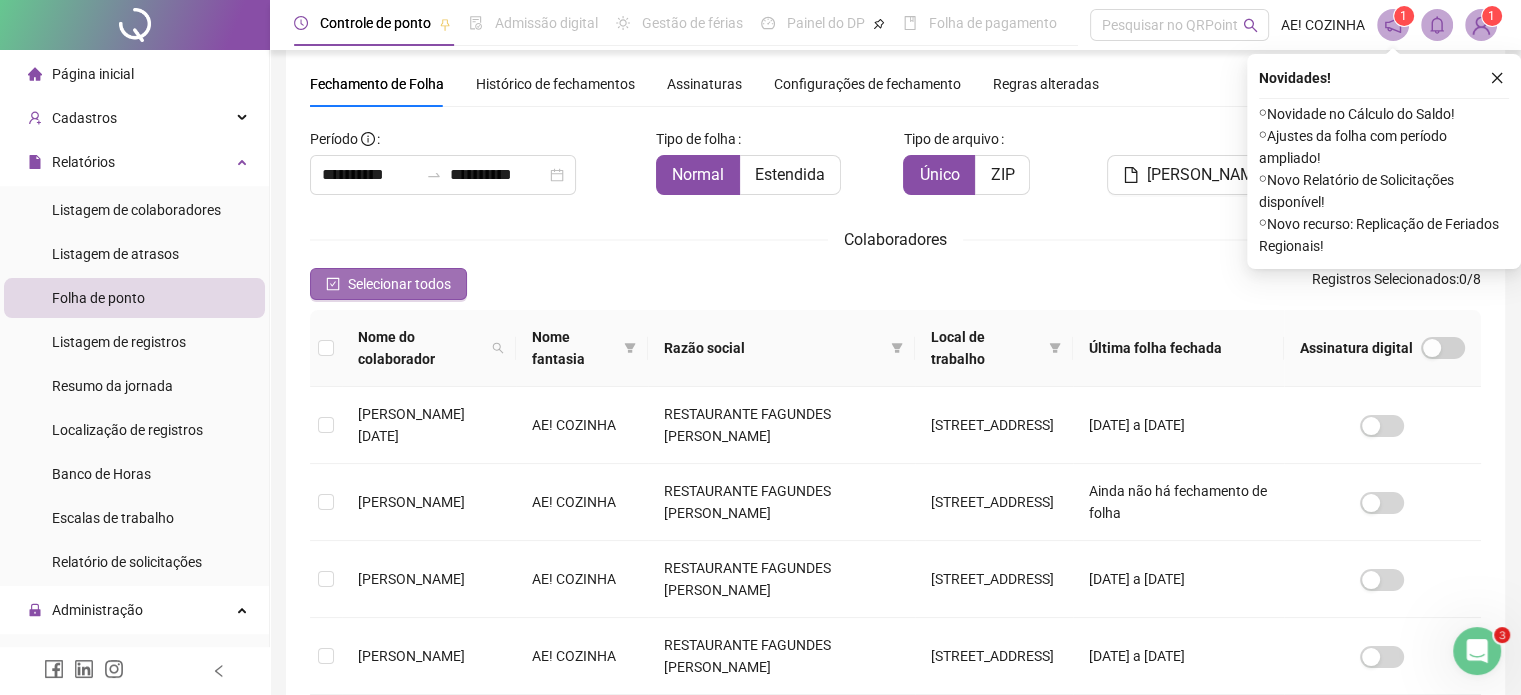 click on "Selecionar todos" at bounding box center (399, 284) 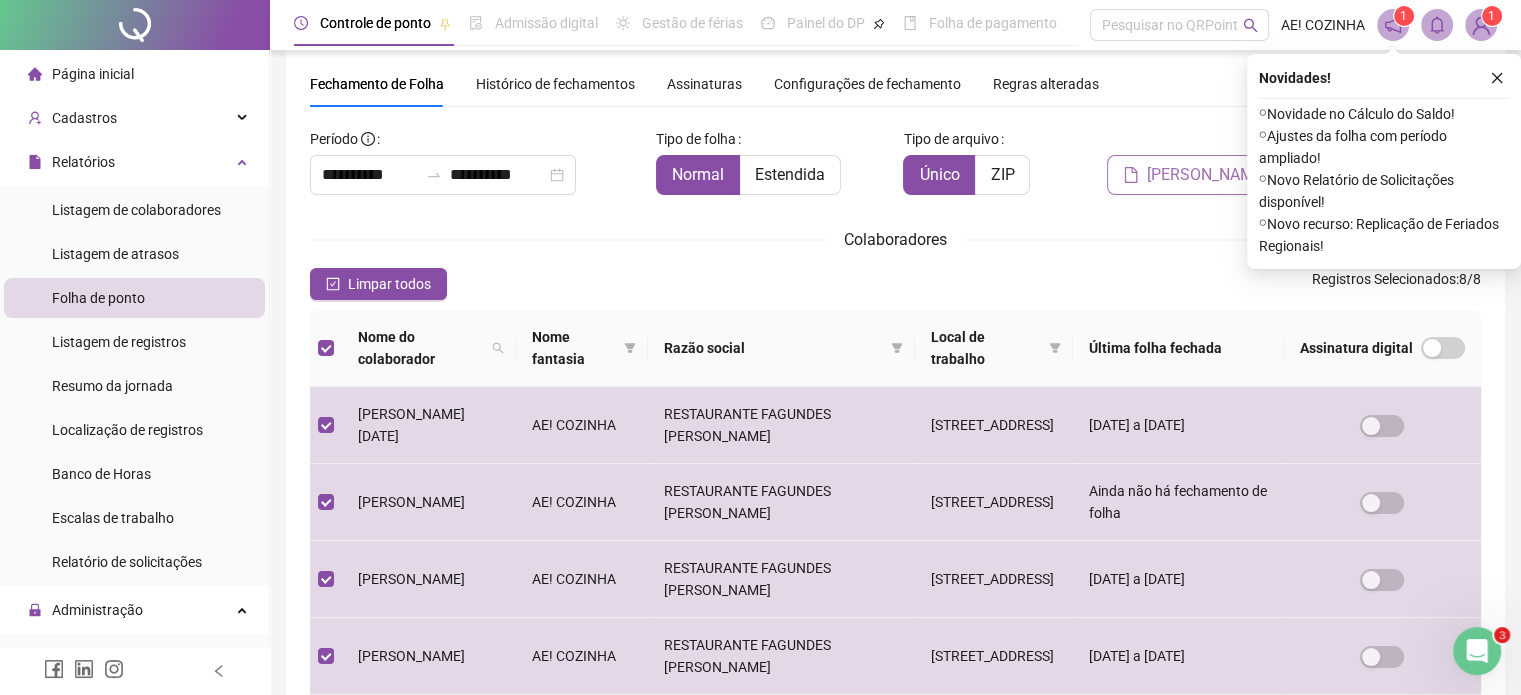 click on "[PERSON_NAME]" at bounding box center (1207, 175) 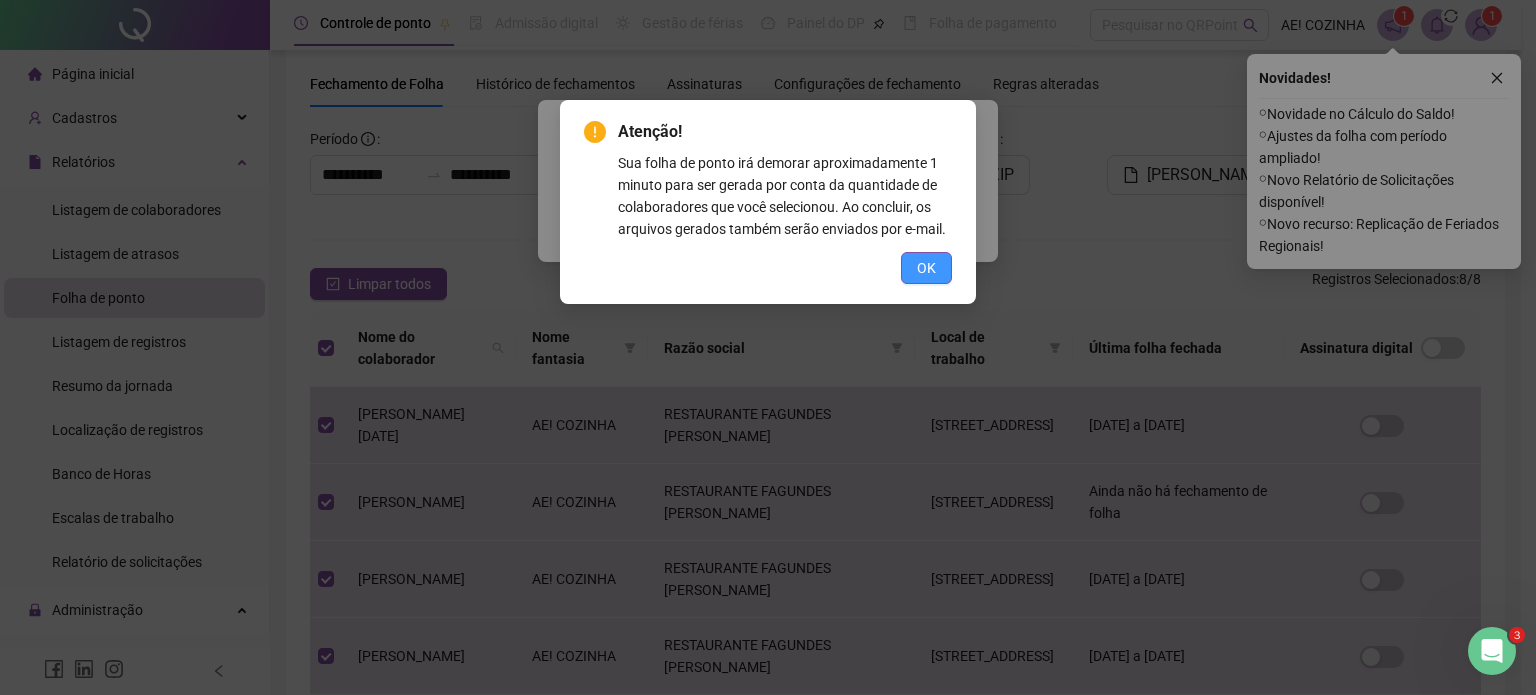 click on "OK" at bounding box center (926, 268) 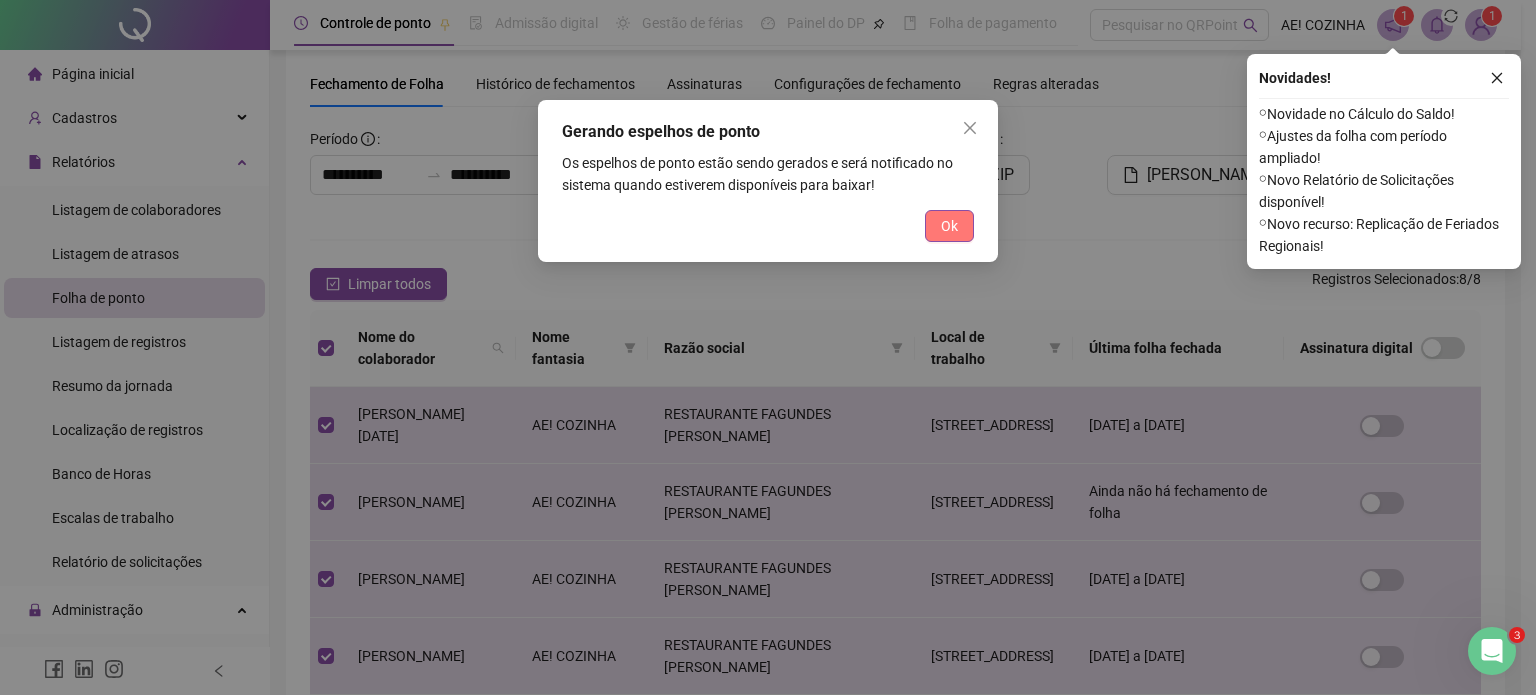 click on "Ok" at bounding box center [949, 226] 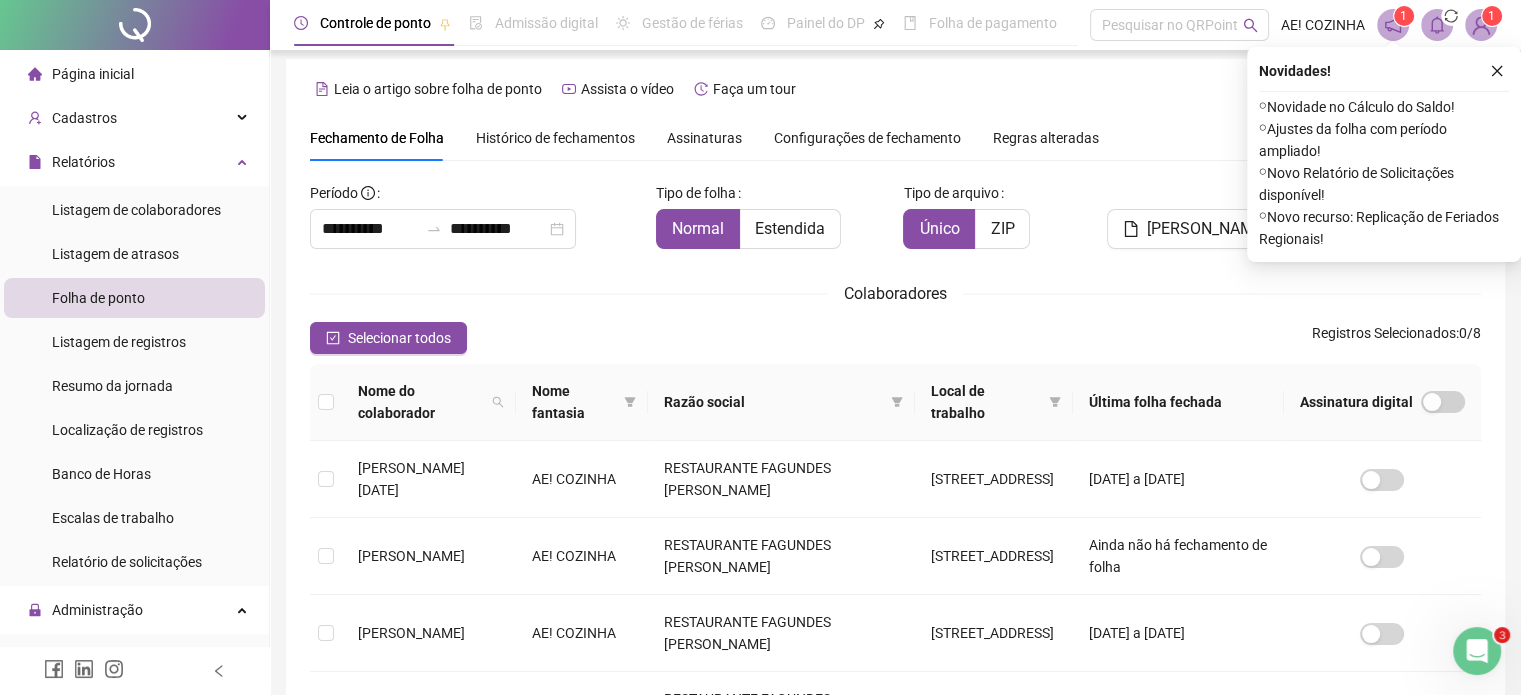 scroll, scrollTop: 0, scrollLeft: 0, axis: both 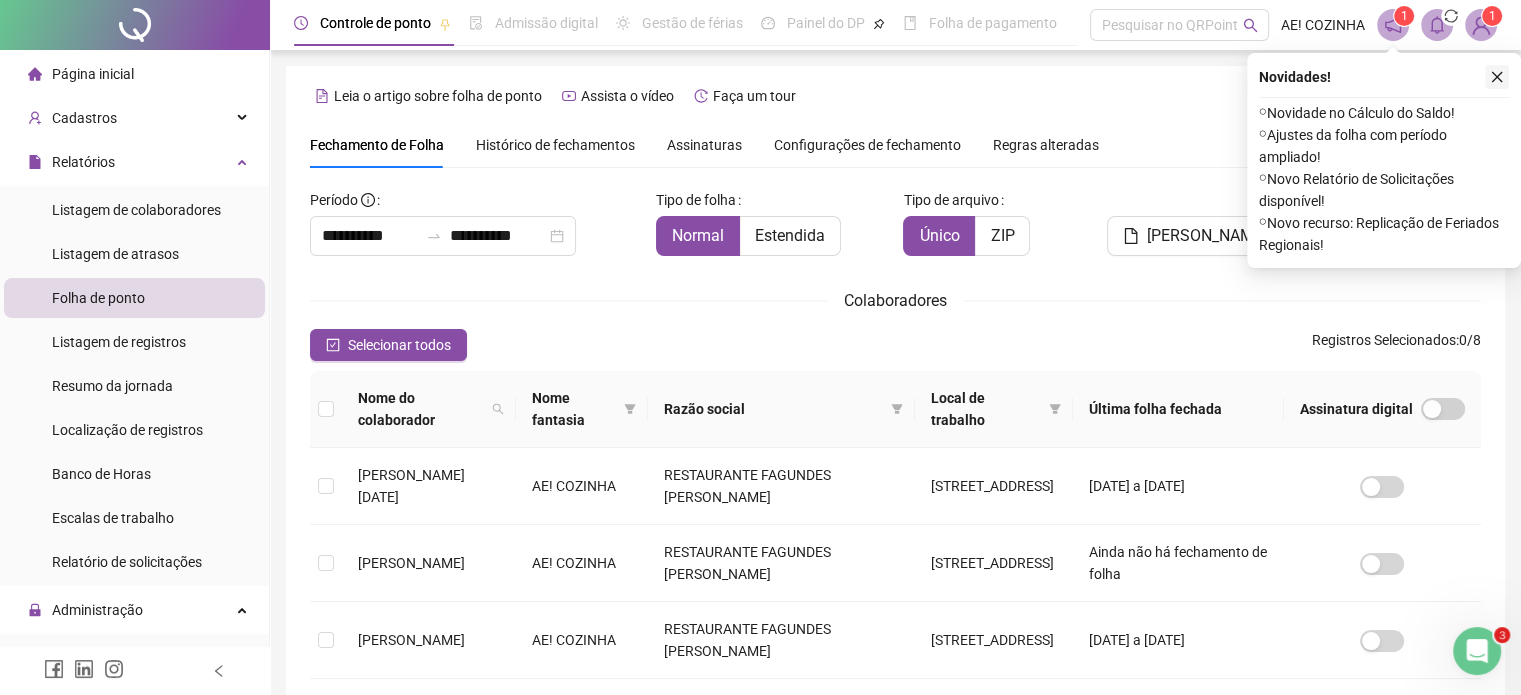 click 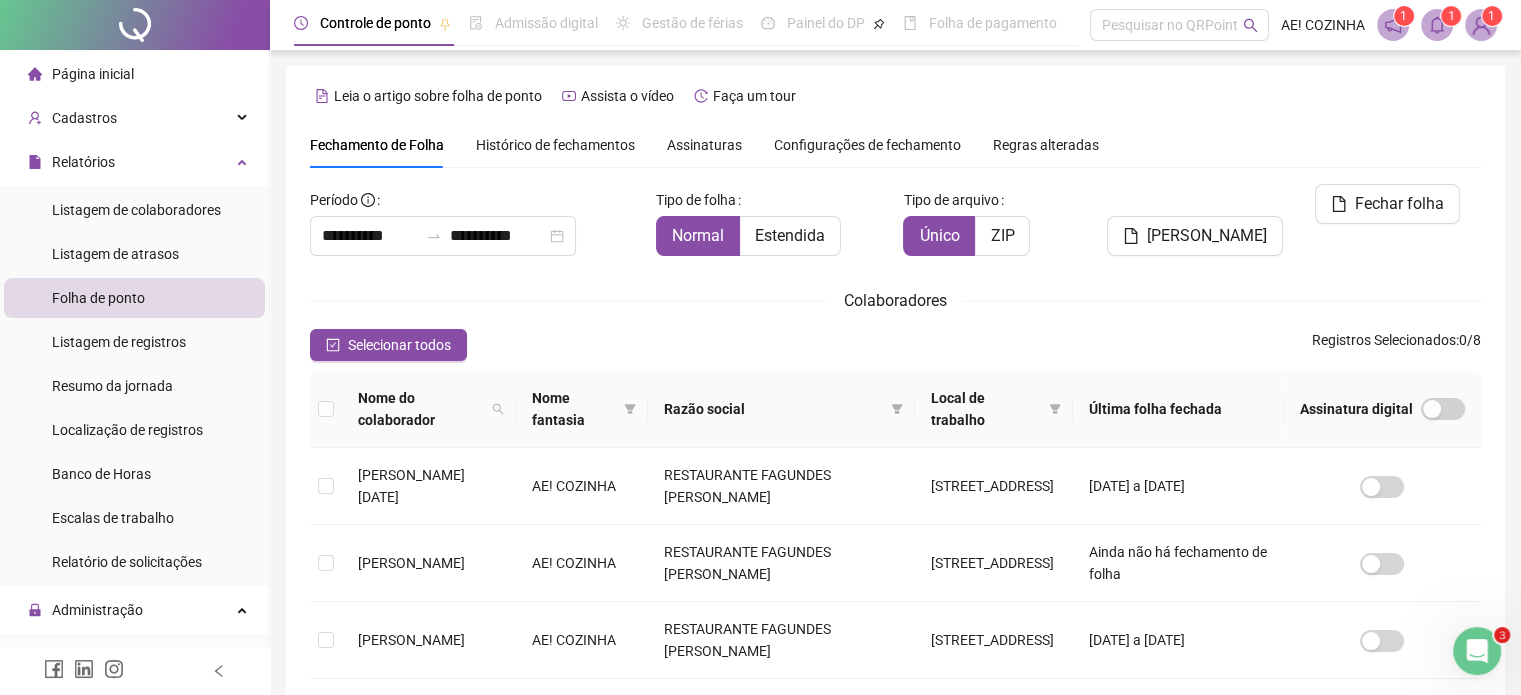 scroll, scrollTop: 61, scrollLeft: 0, axis: vertical 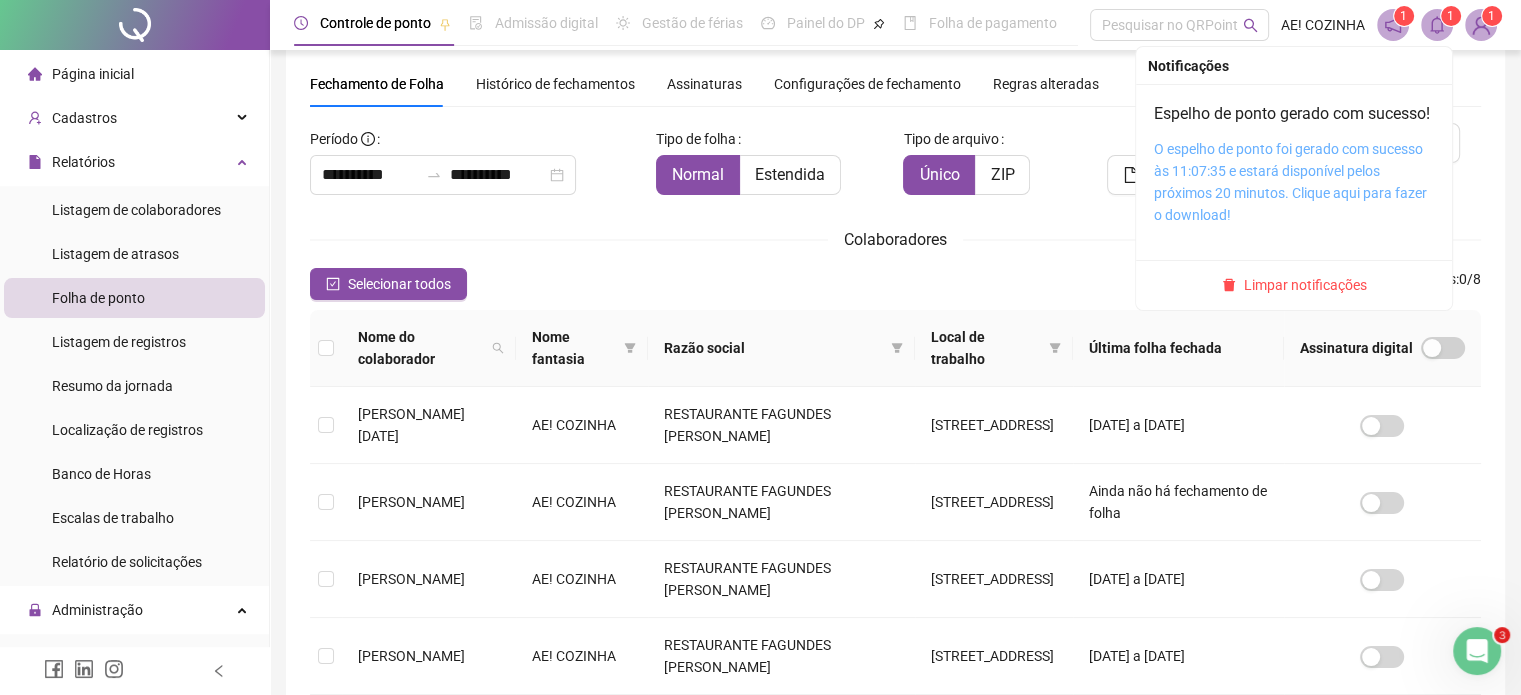 click on "O espelho de ponto foi gerado com sucesso às 11:07:35 e estará disponível pelos próximos 20 minutos.
Clique aqui para fazer o download!" at bounding box center [1290, 182] 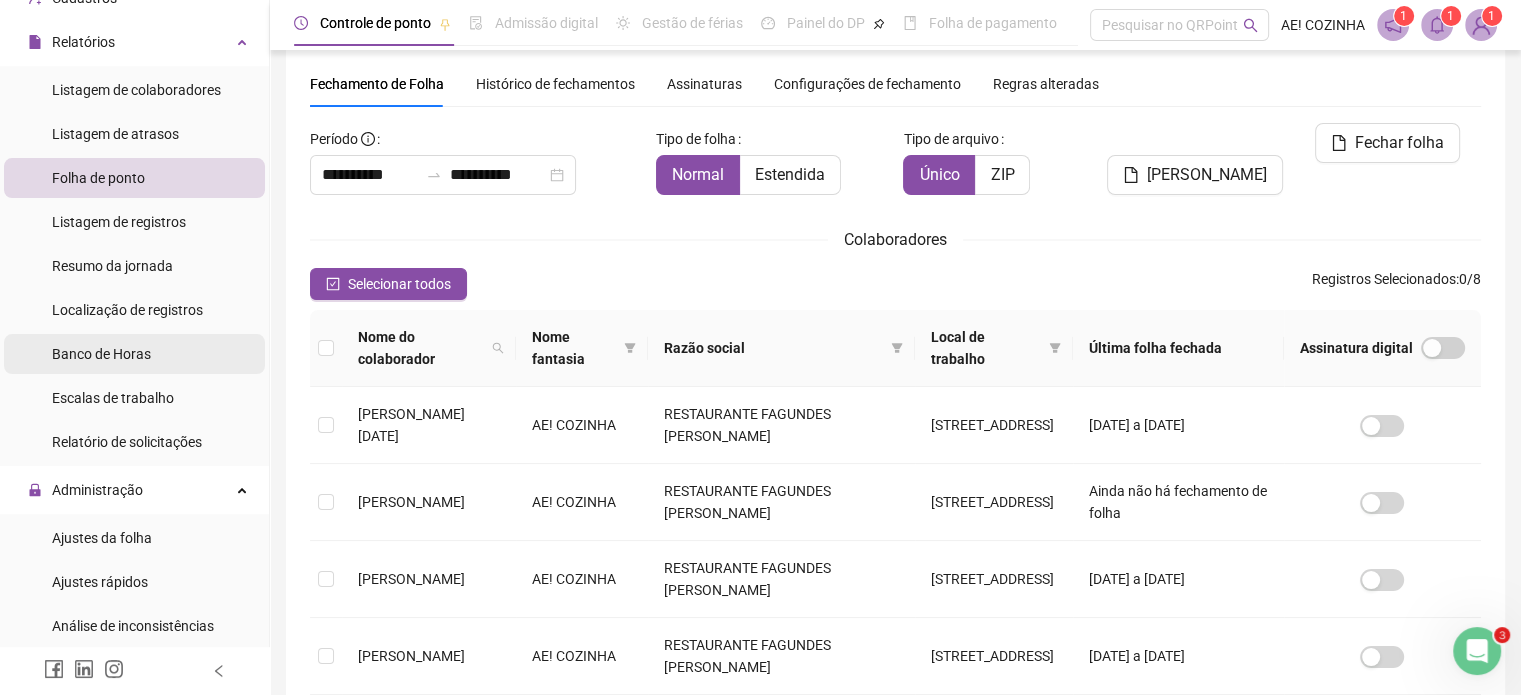 scroll, scrollTop: 200, scrollLeft: 0, axis: vertical 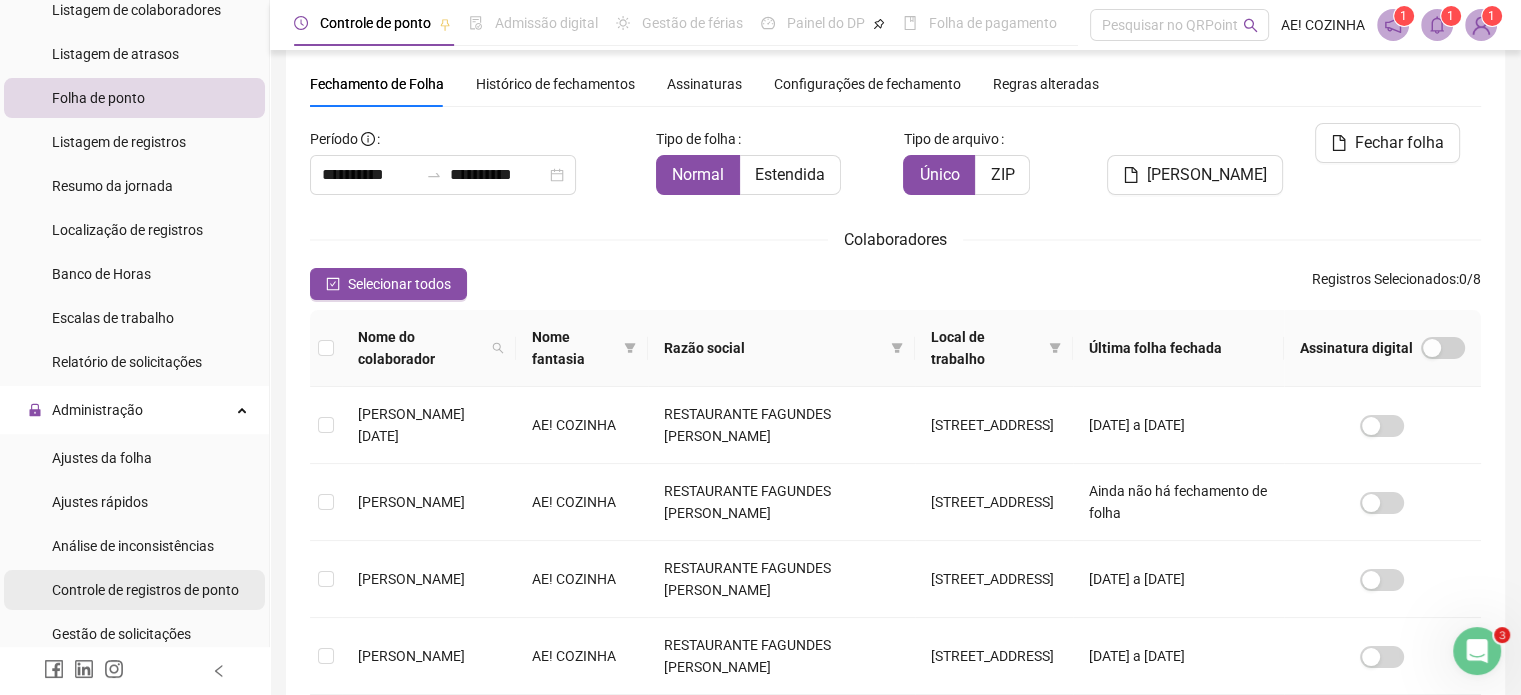 click on "Controle de registros de ponto" at bounding box center (145, 590) 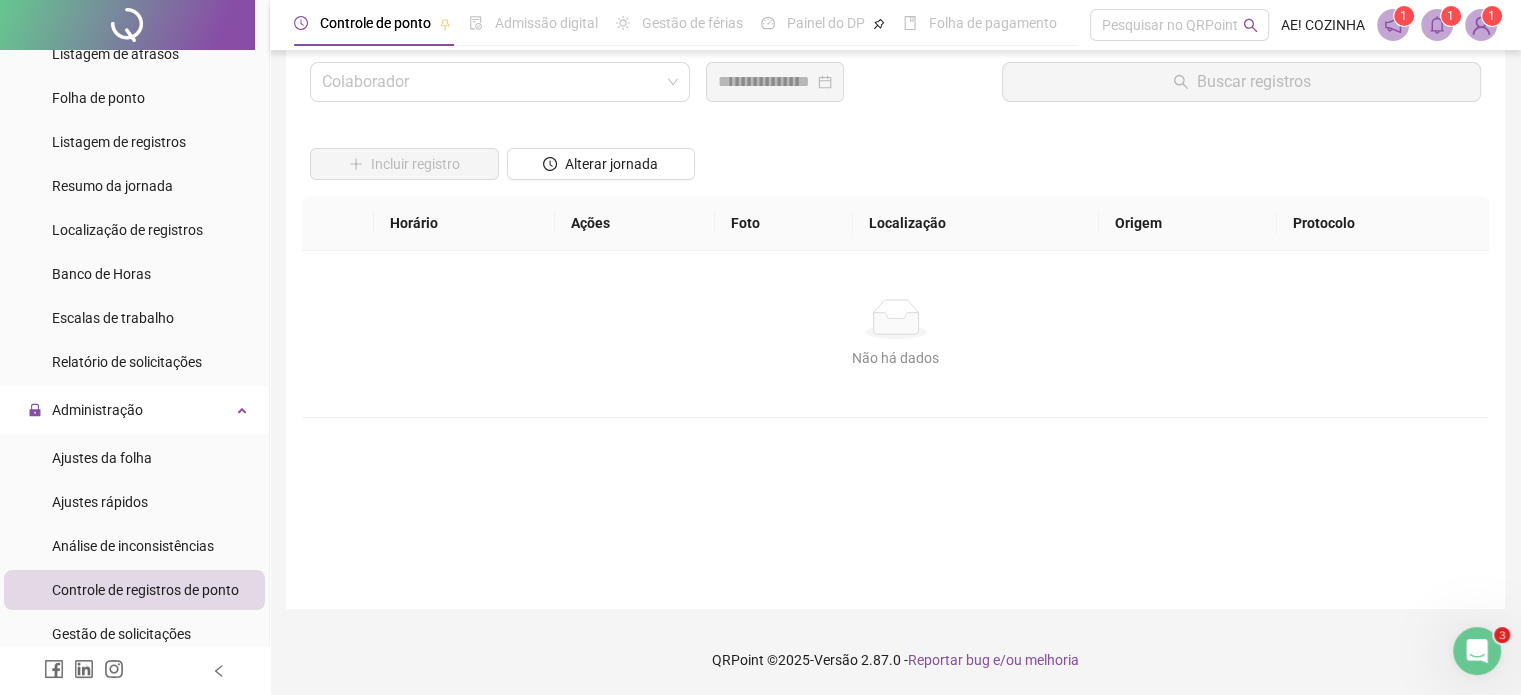 scroll, scrollTop: 57, scrollLeft: 0, axis: vertical 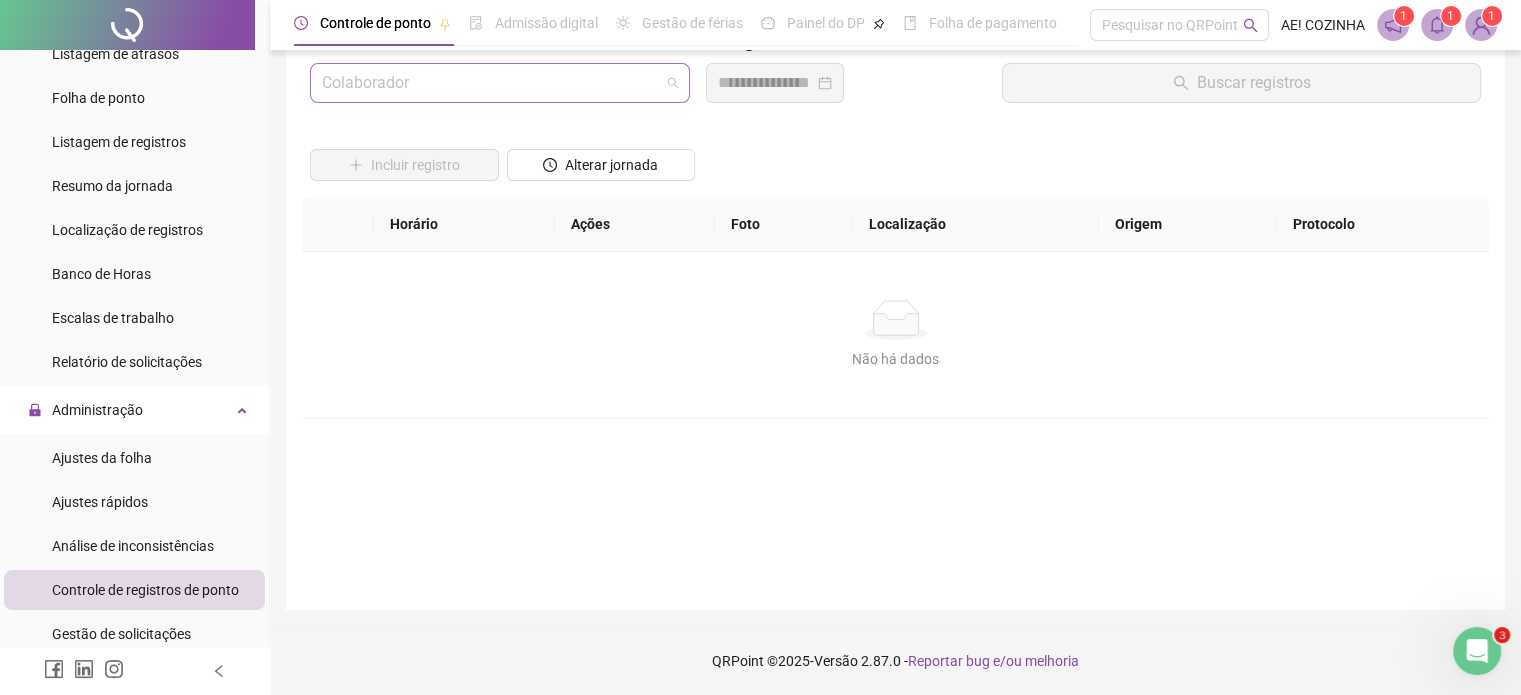 click at bounding box center (494, 83) 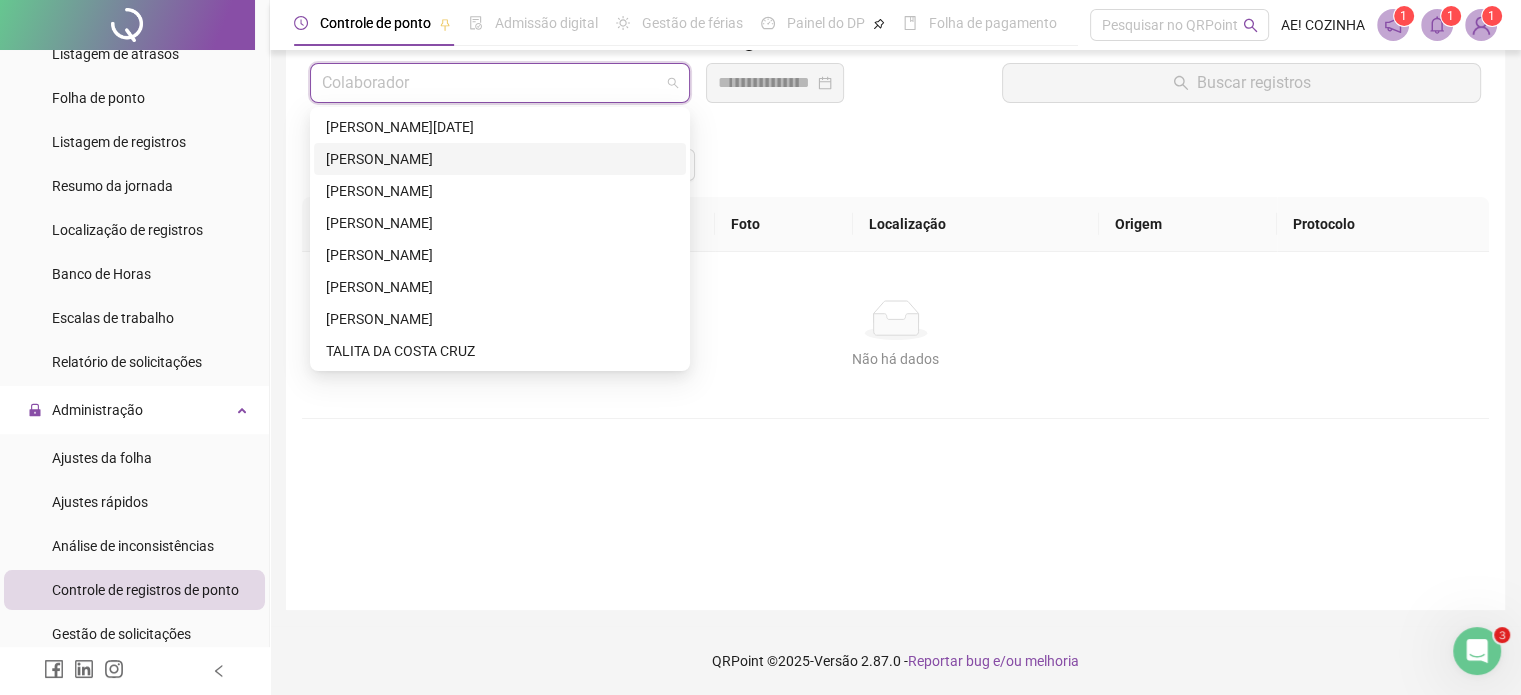 click on "[PERSON_NAME]" at bounding box center [500, 159] 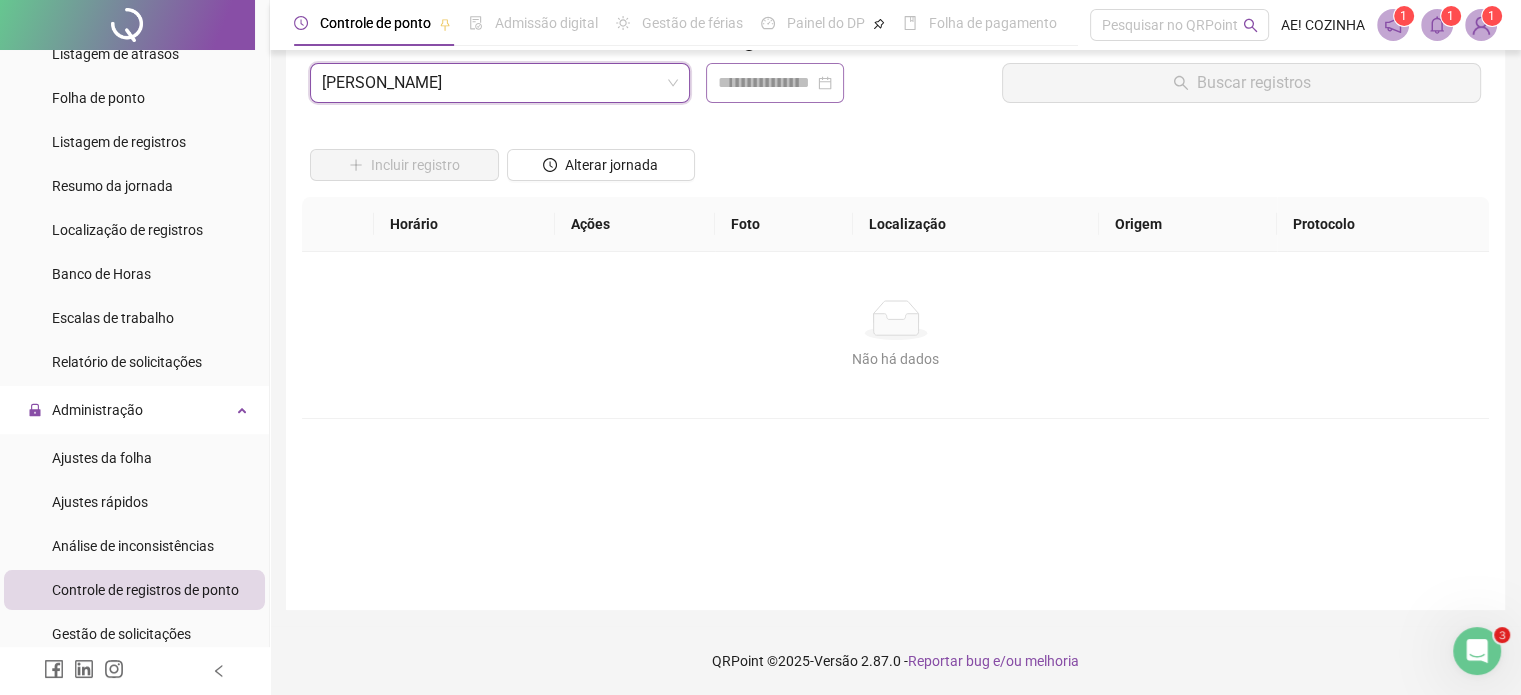 click at bounding box center (775, 83) 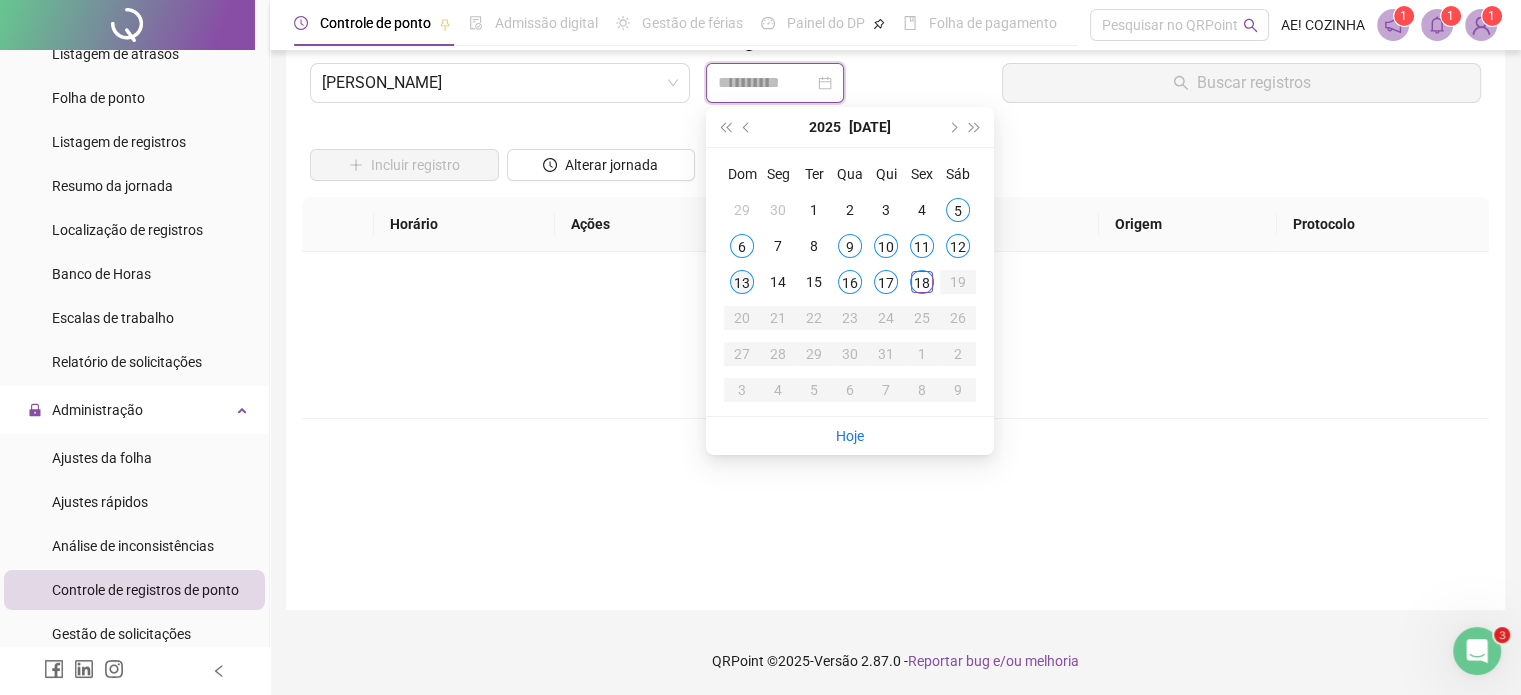 type on "**********" 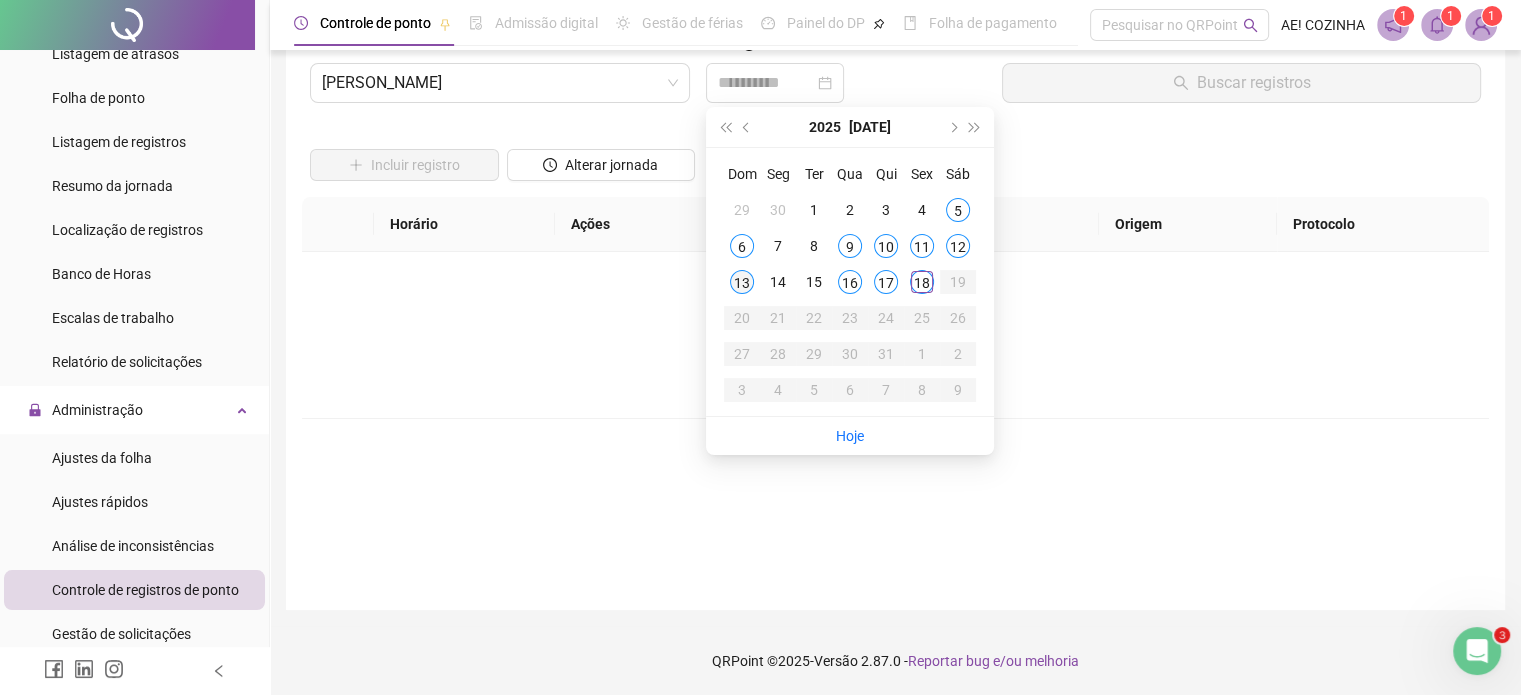 click on "13" at bounding box center [742, 282] 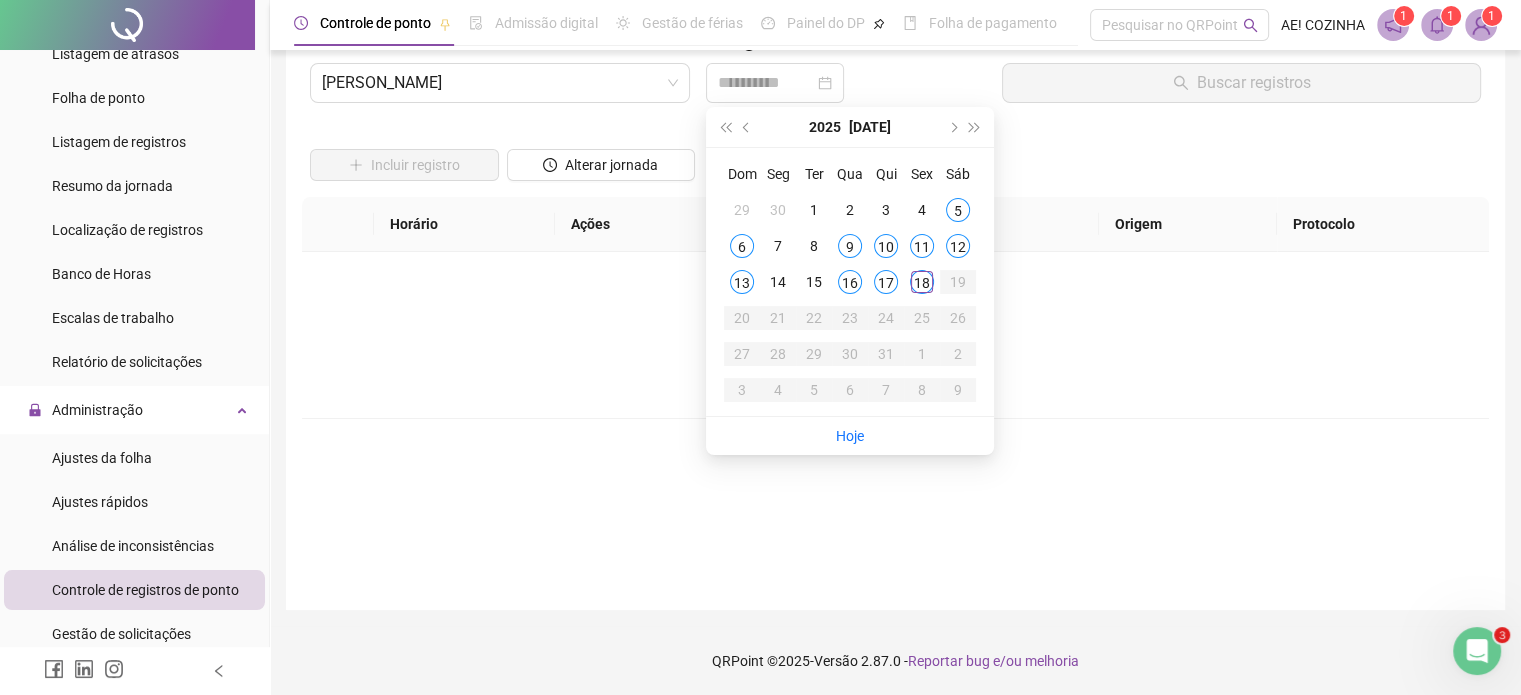 scroll, scrollTop: 0, scrollLeft: 0, axis: both 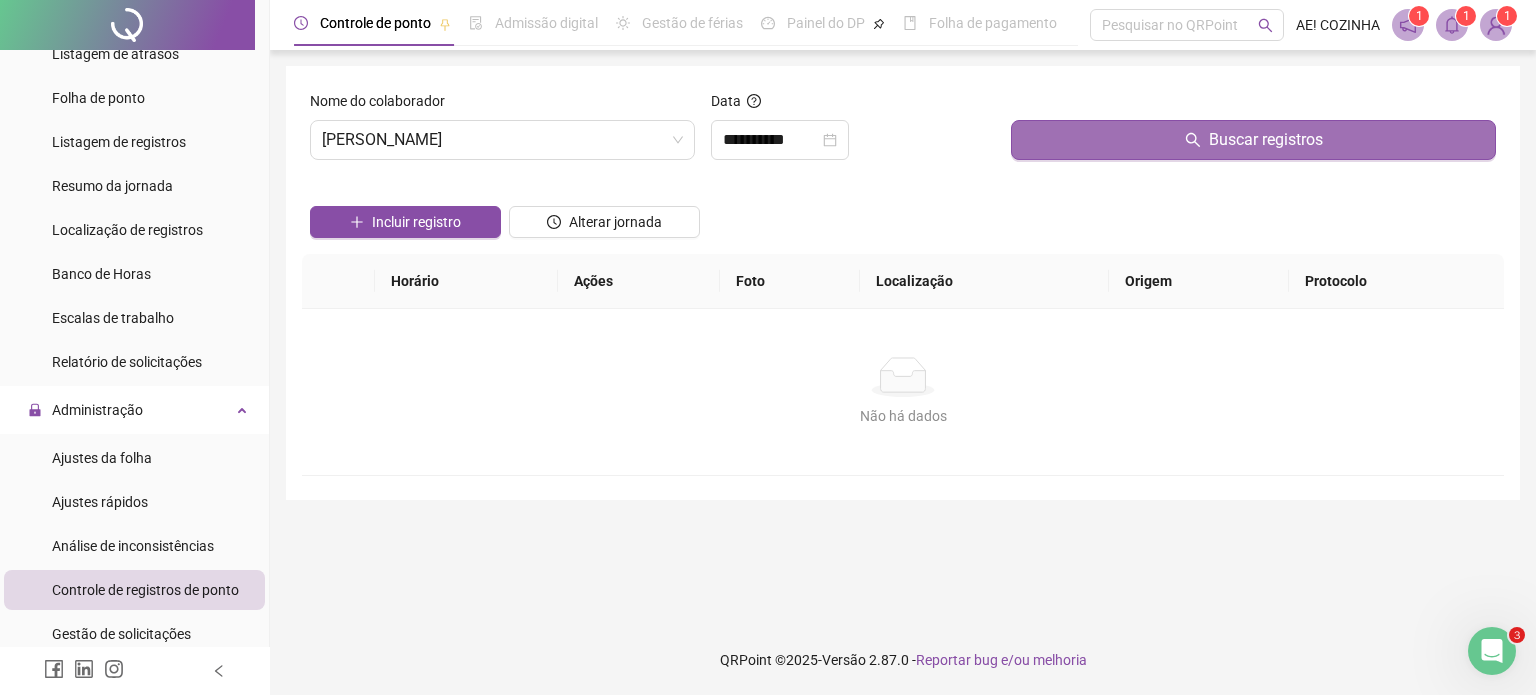 click on "Buscar registros" at bounding box center (1253, 140) 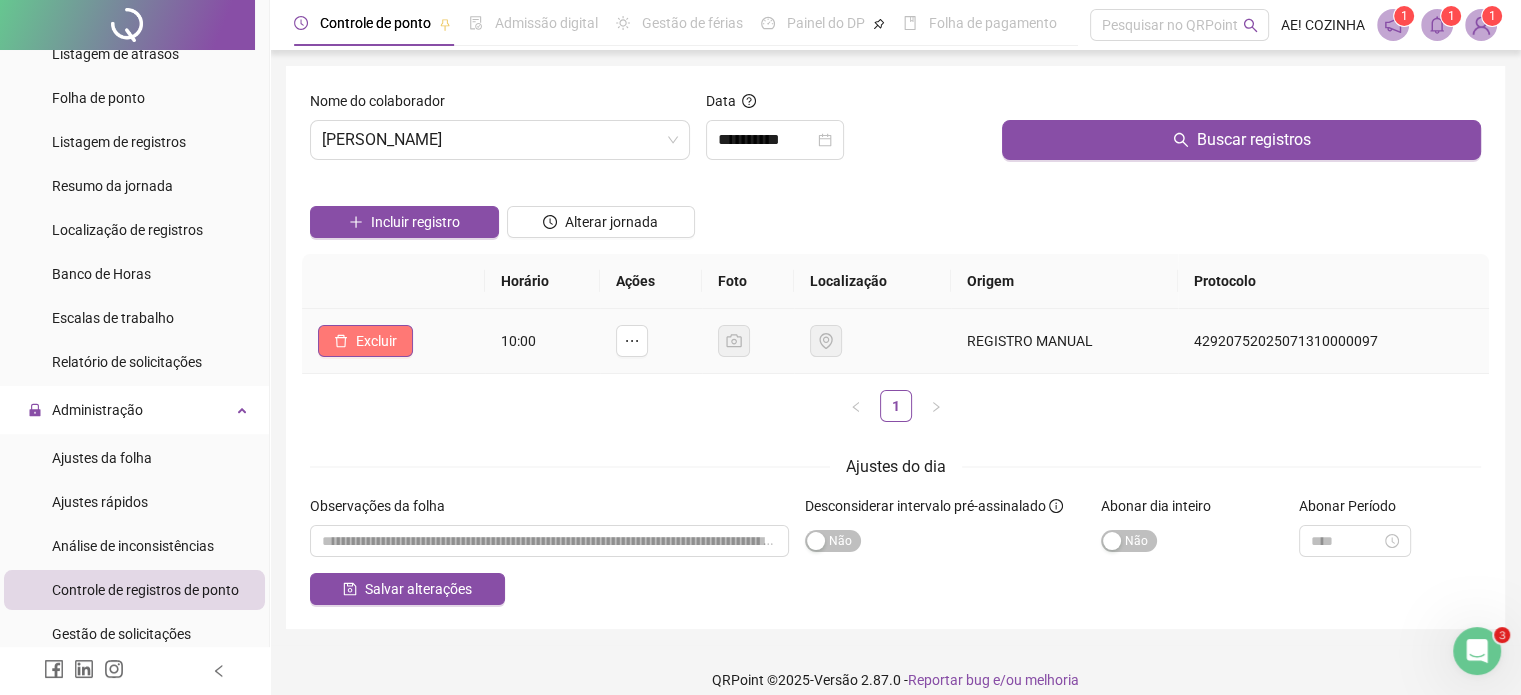 click on "Excluir" at bounding box center [376, 341] 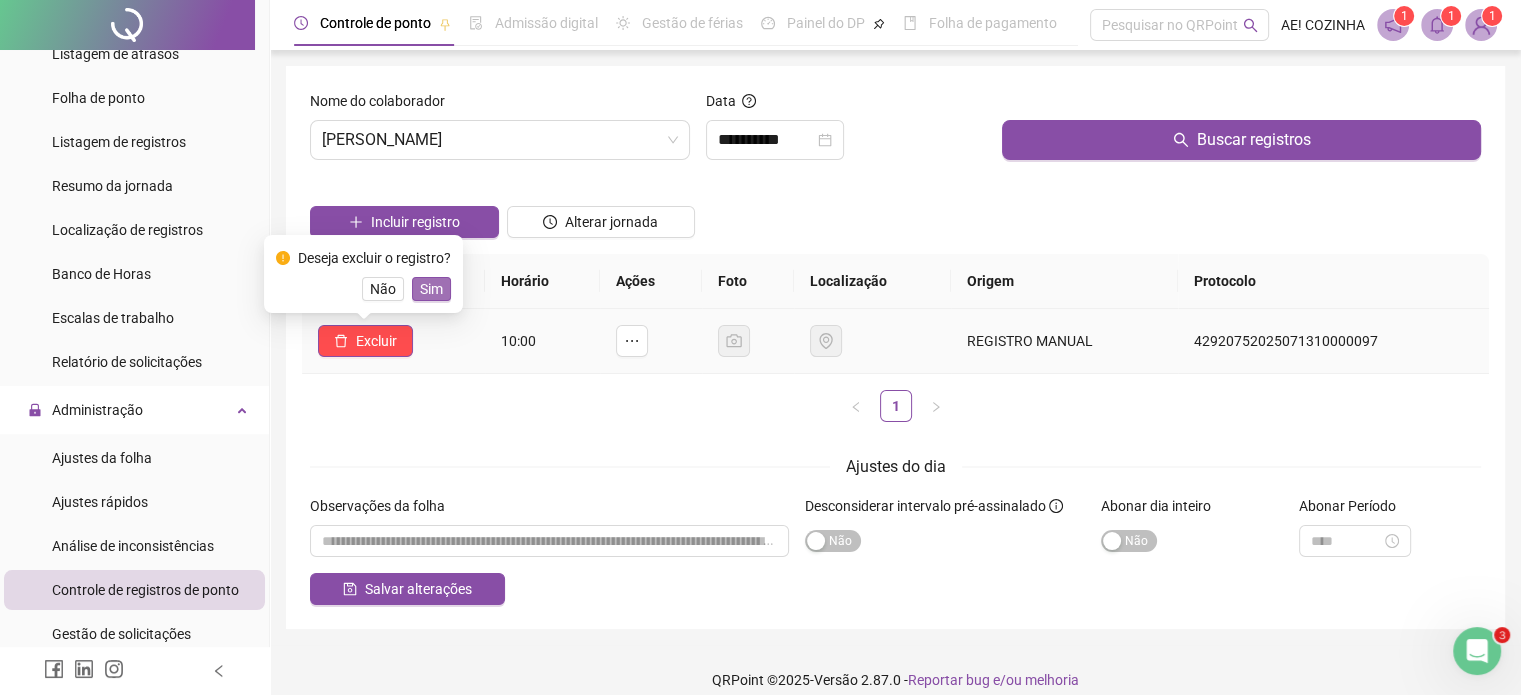 click on "Sim" at bounding box center (431, 289) 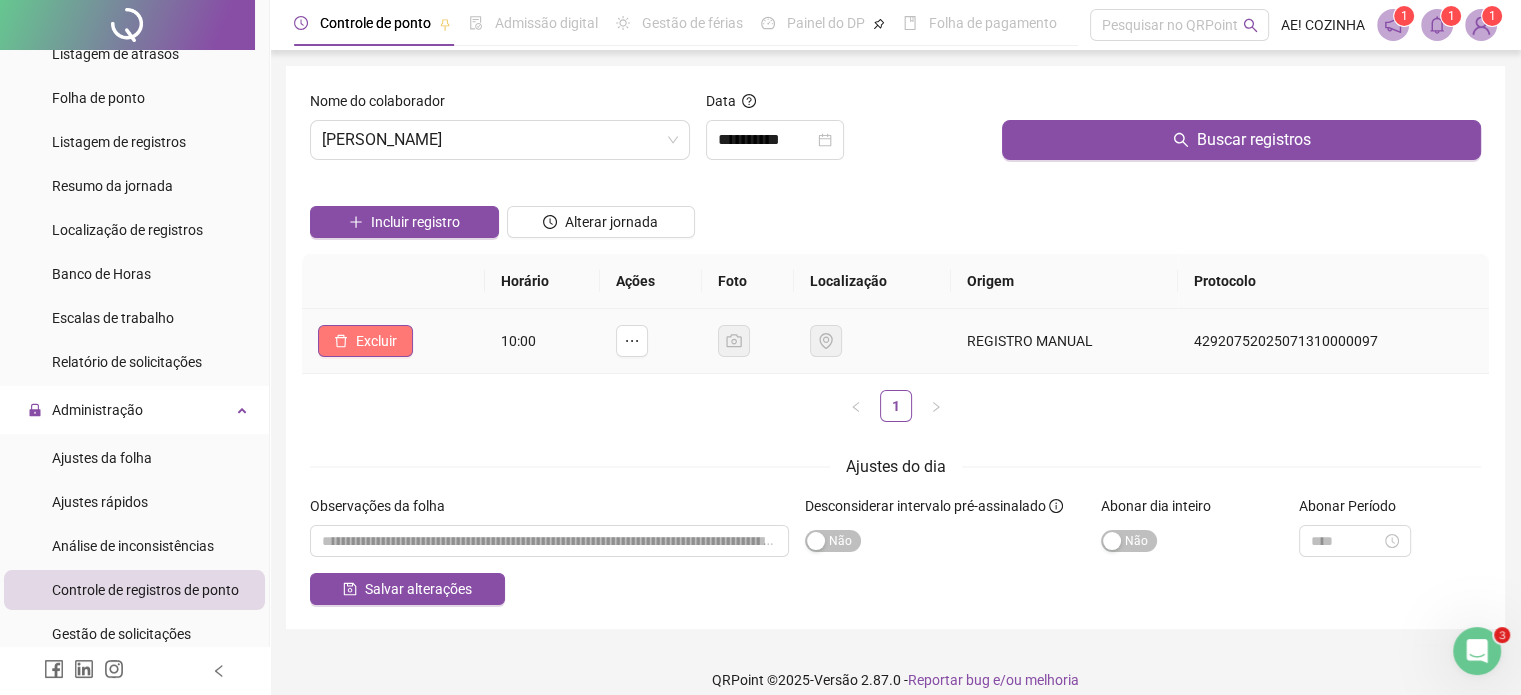 click on "Excluir" at bounding box center [376, 341] 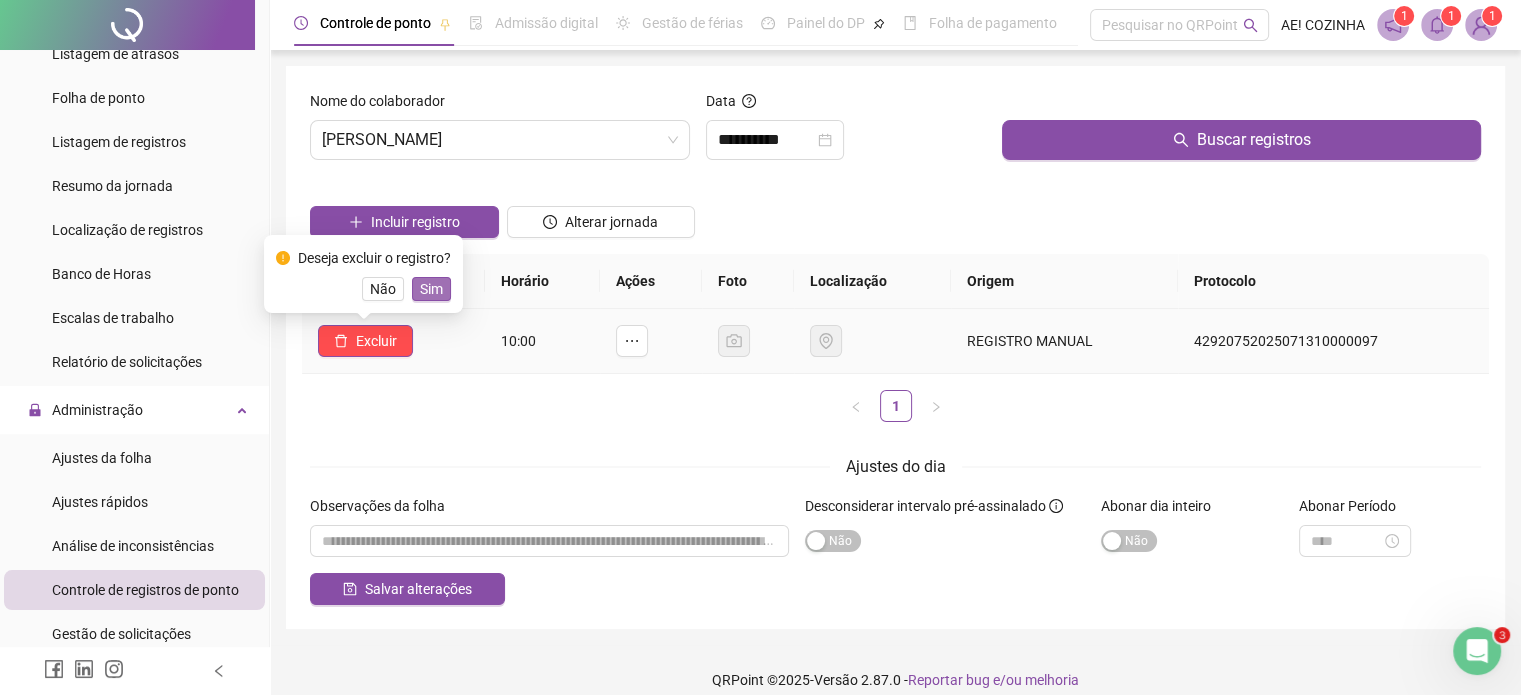 click on "Sim" at bounding box center [431, 289] 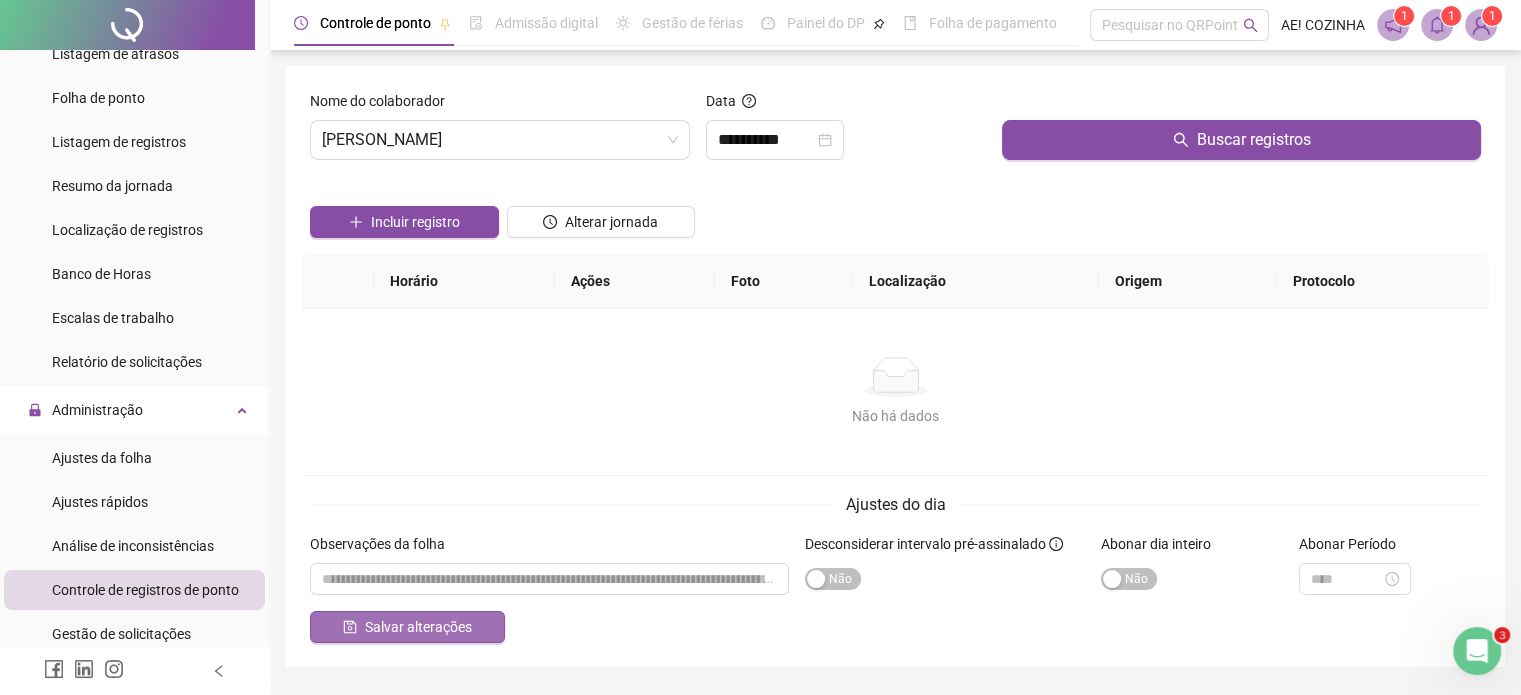 click on "Salvar alterações" at bounding box center [418, 627] 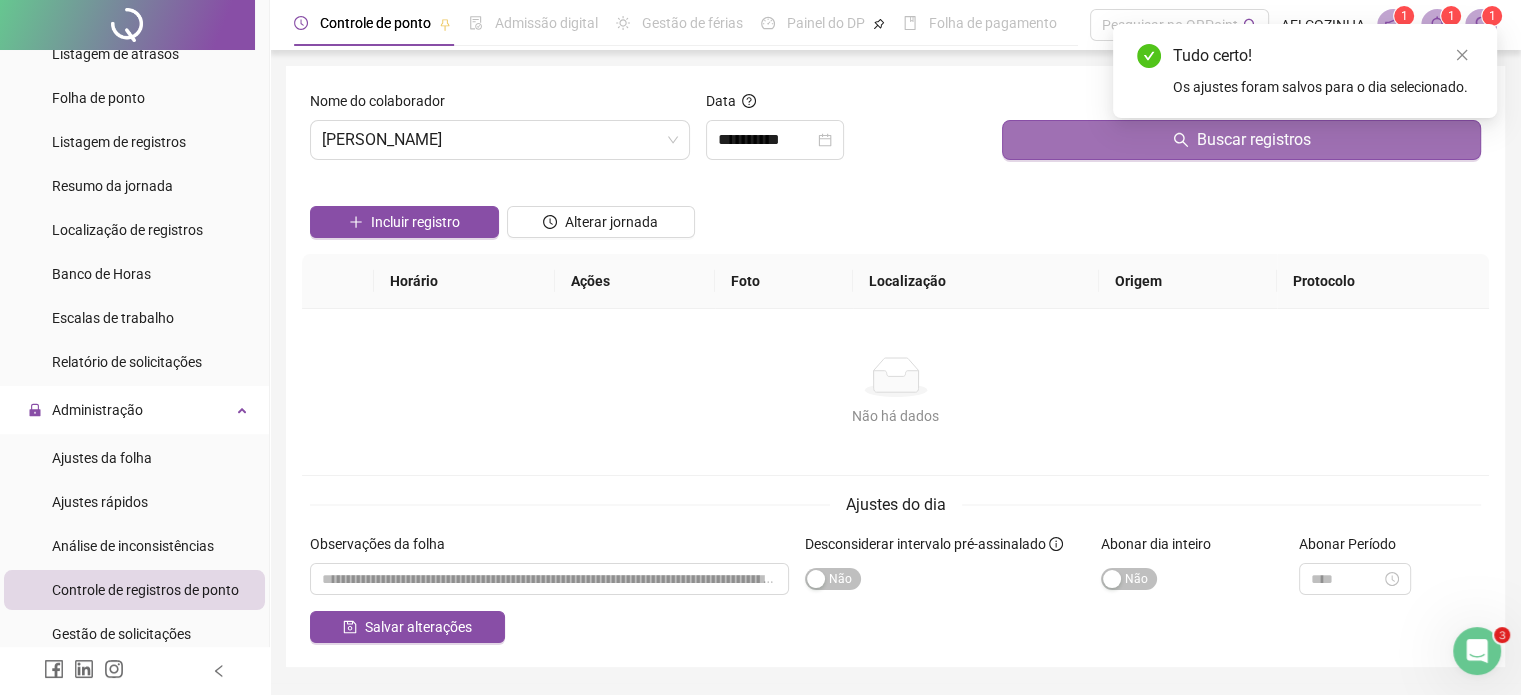 click on "Buscar registros" at bounding box center (1241, 140) 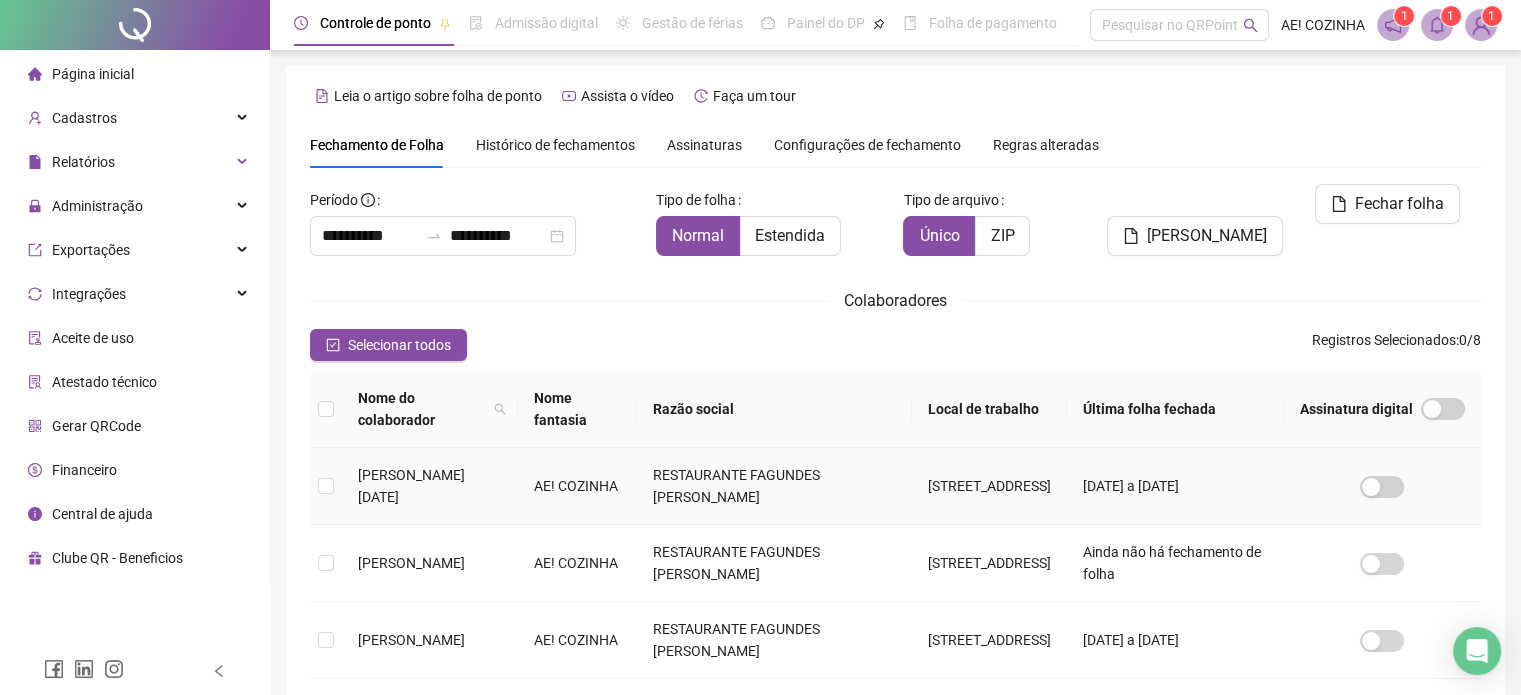 scroll, scrollTop: 61, scrollLeft: 0, axis: vertical 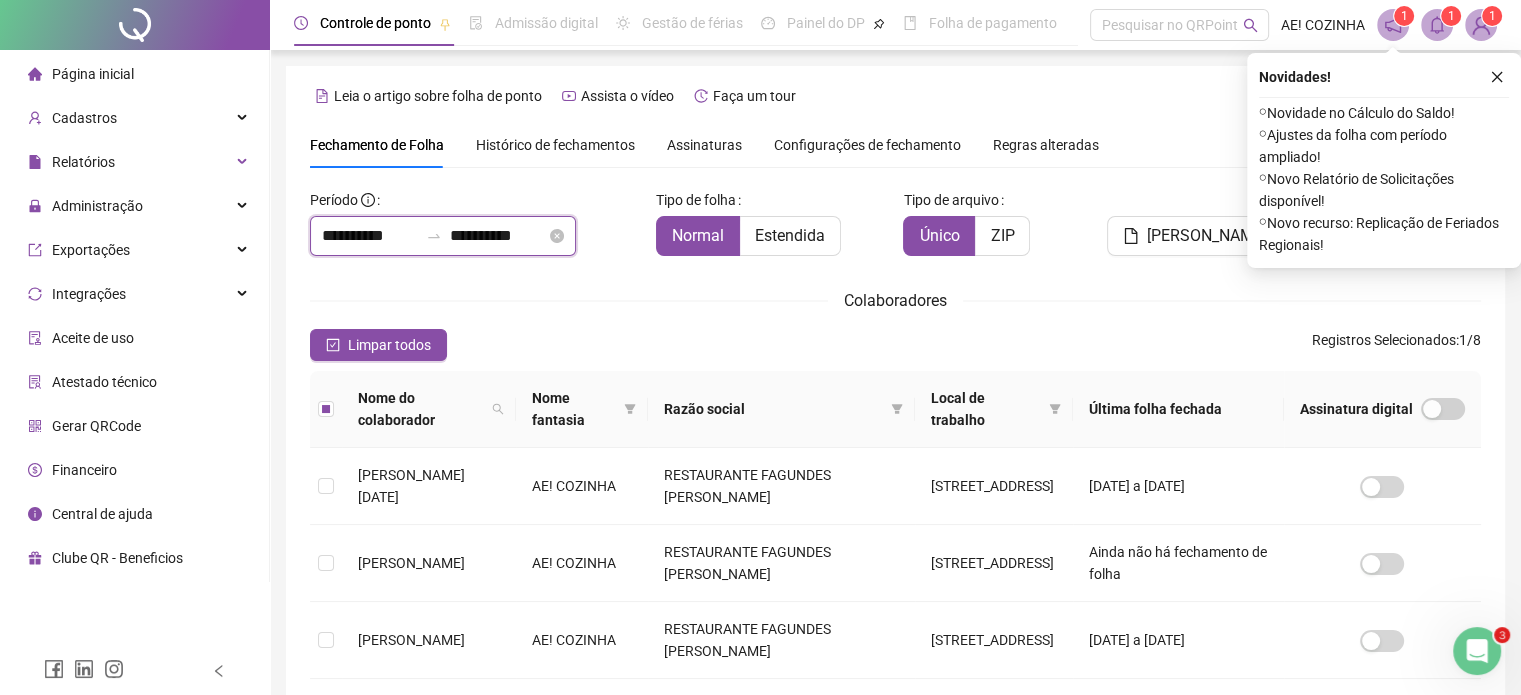 click on "**********" at bounding box center (498, 236) 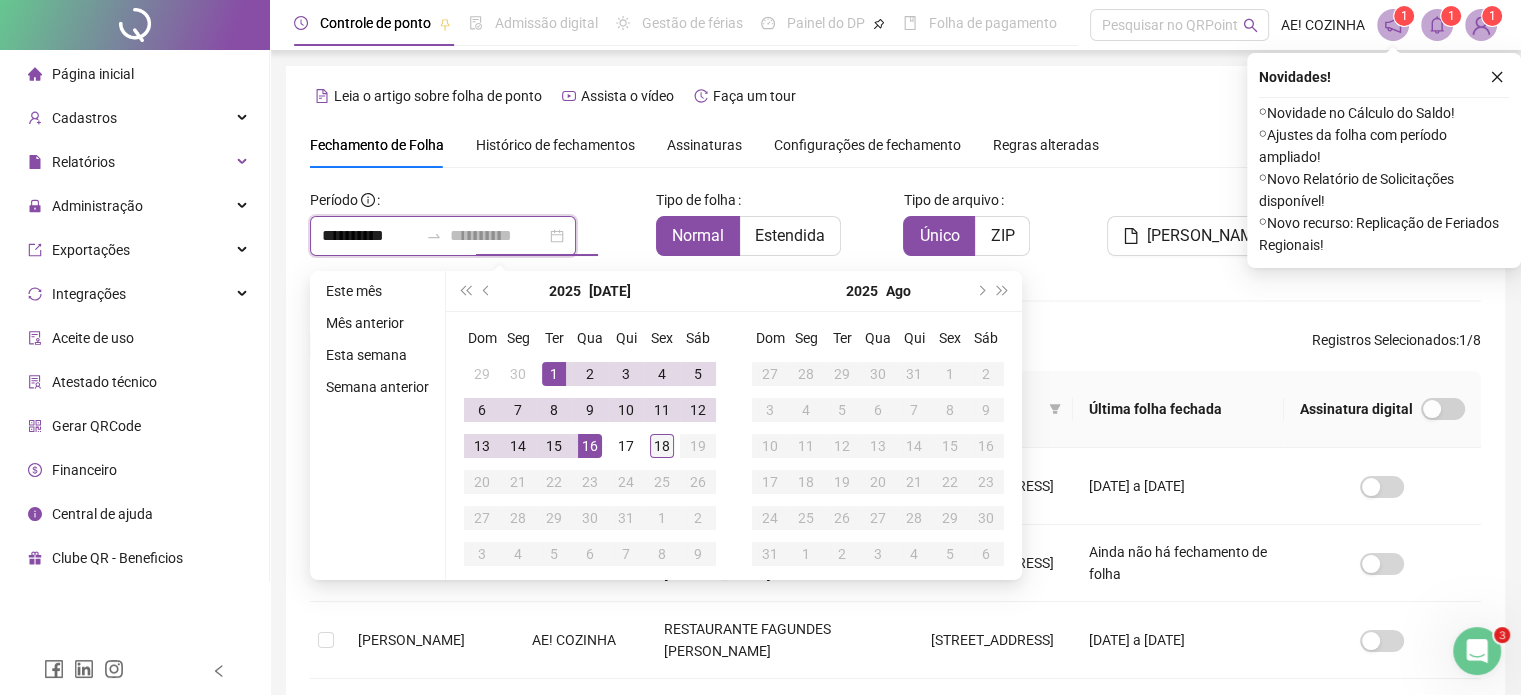 type on "**********" 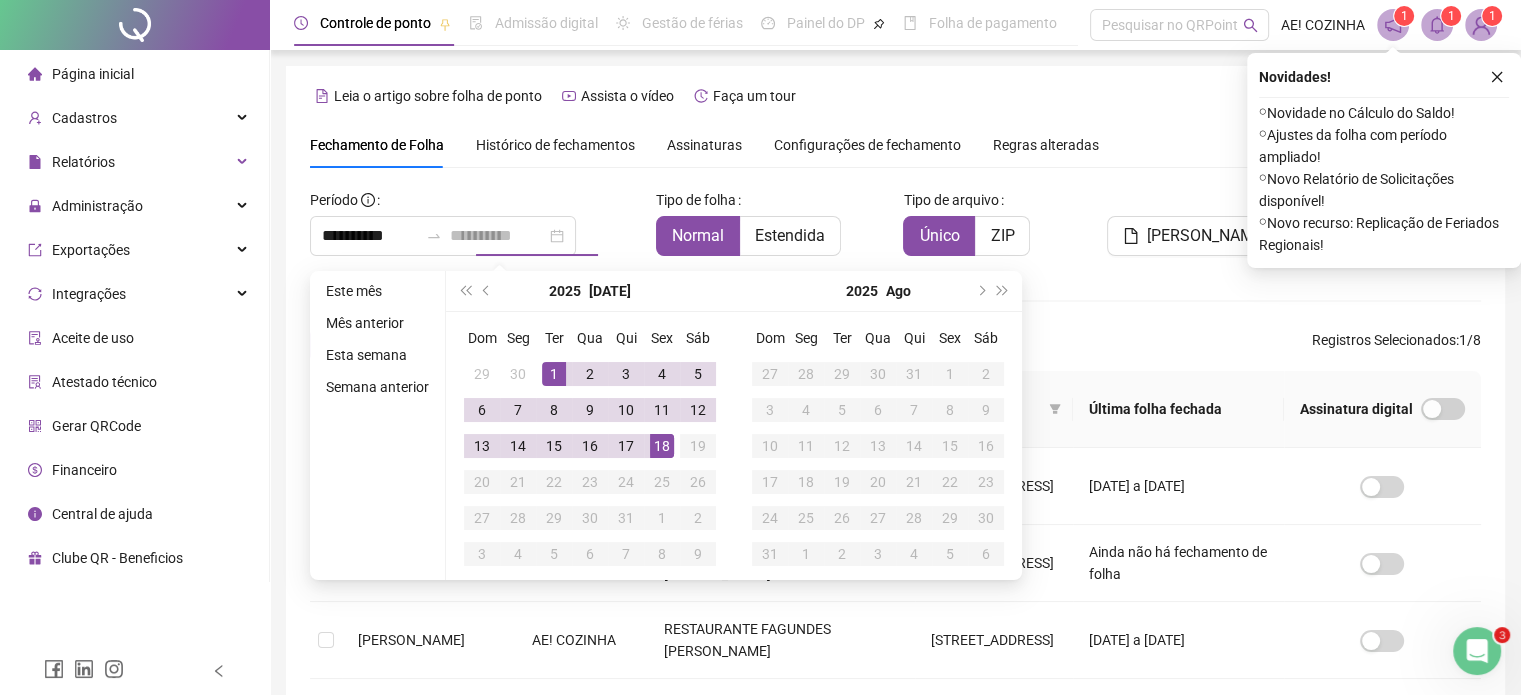 click on "18" at bounding box center (662, 446) 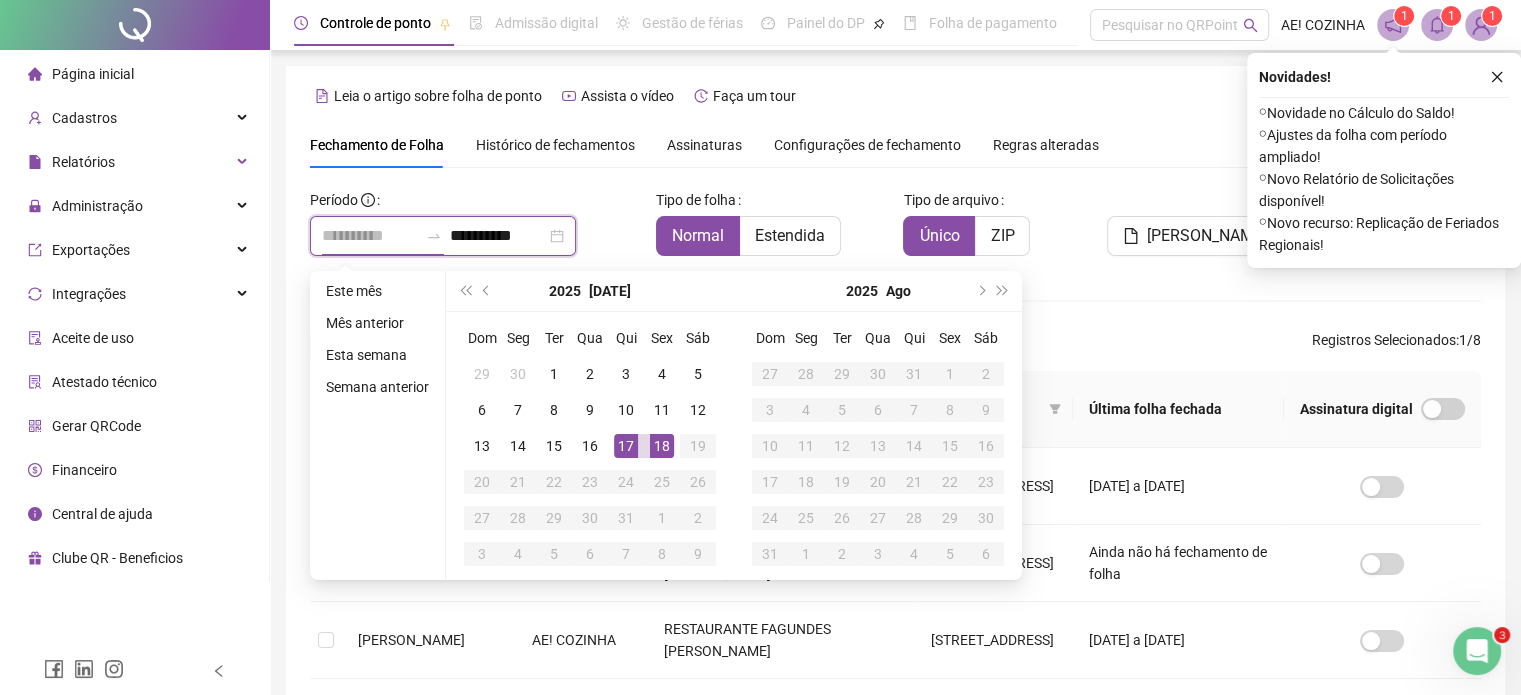 type on "**********" 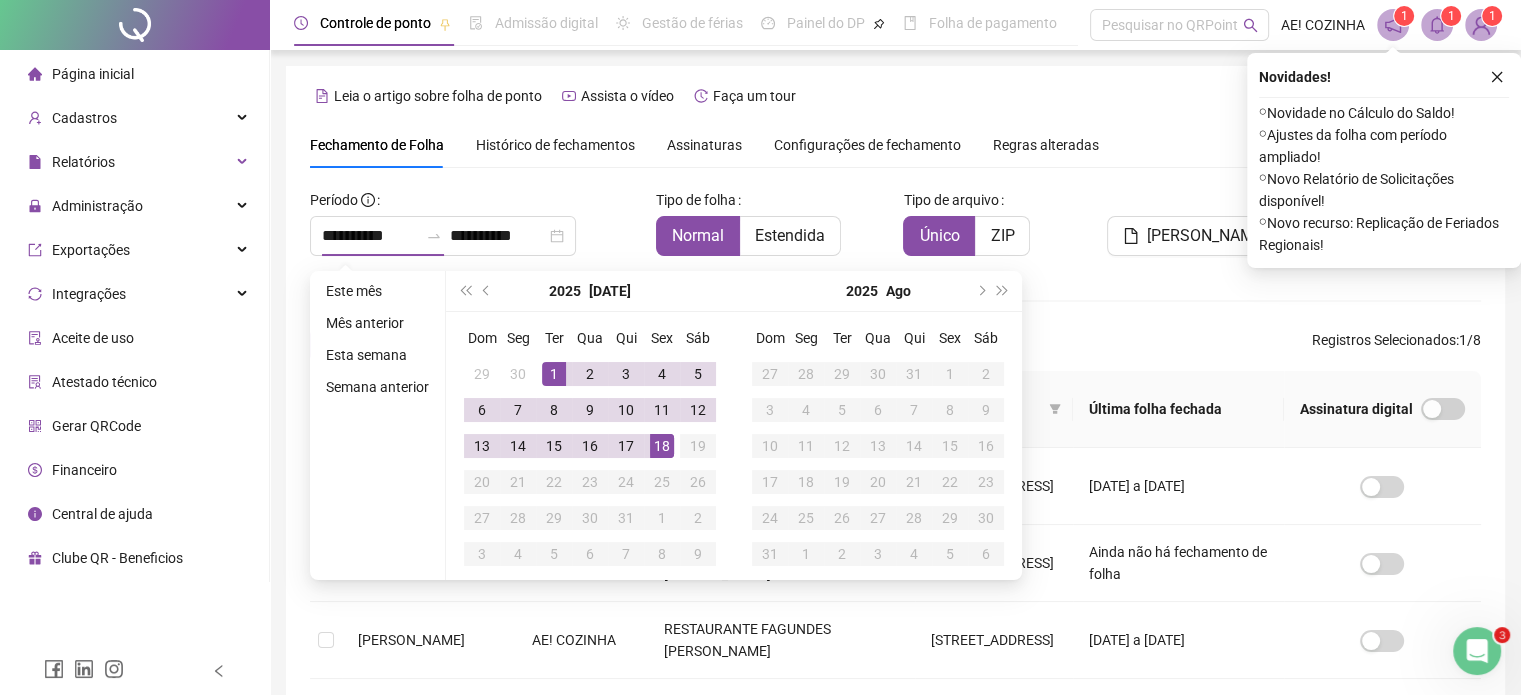 click on "**********" at bounding box center [895, 656] 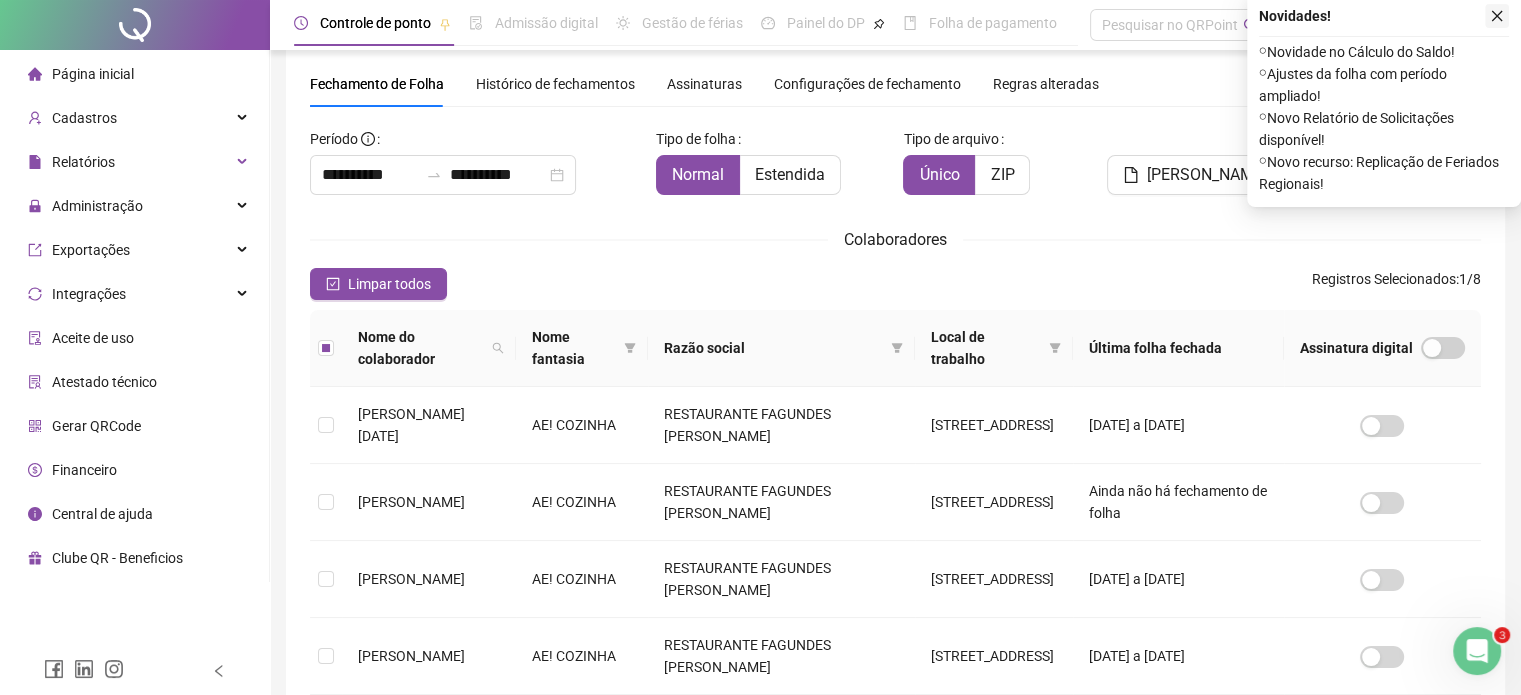 click 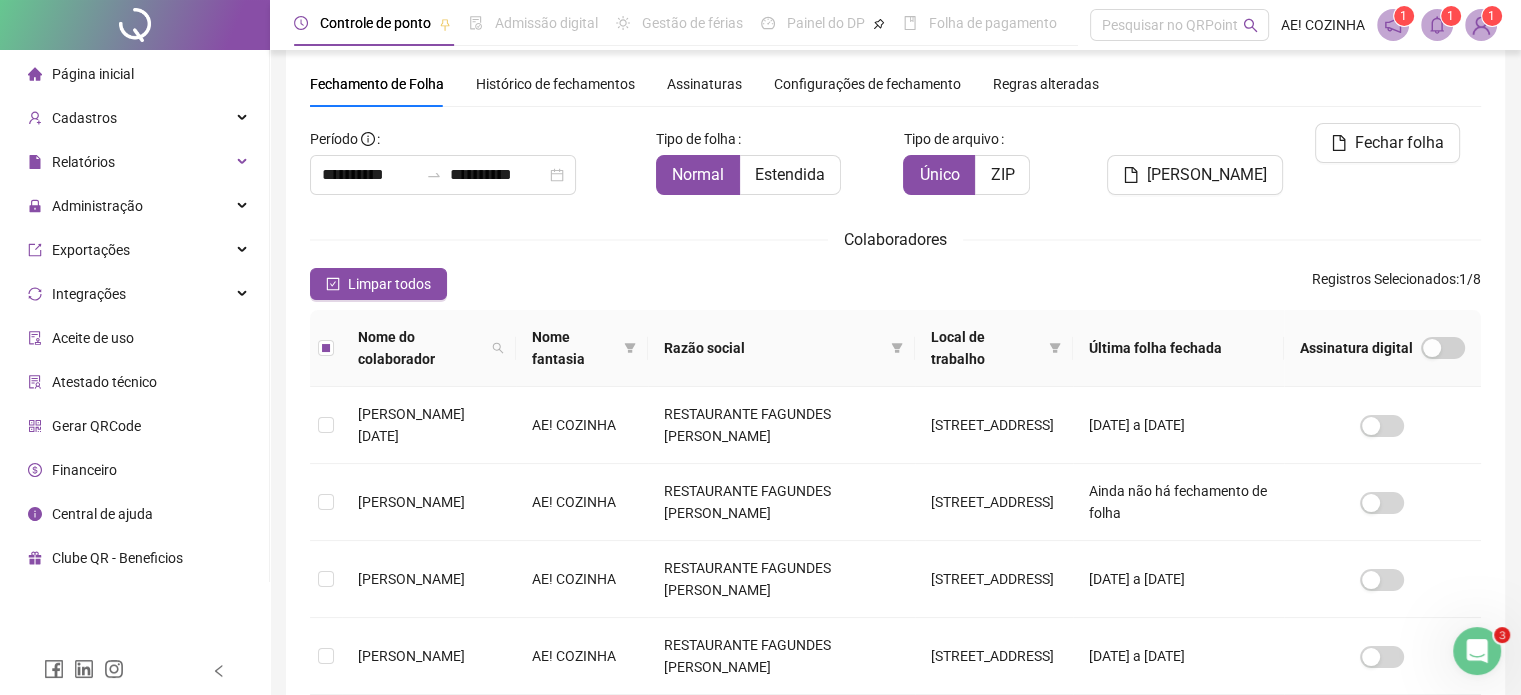 click at bounding box center [1437, 25] 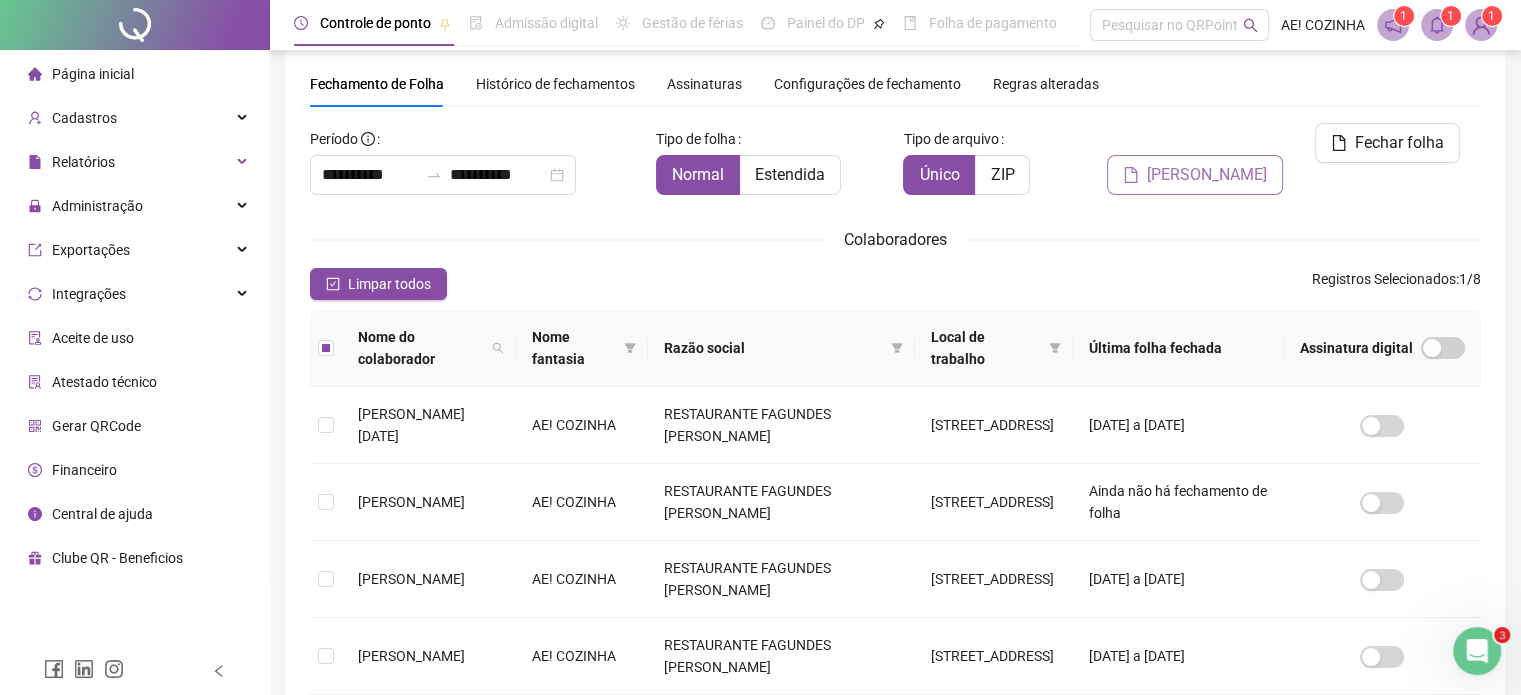 click on "[PERSON_NAME]" at bounding box center [1207, 175] 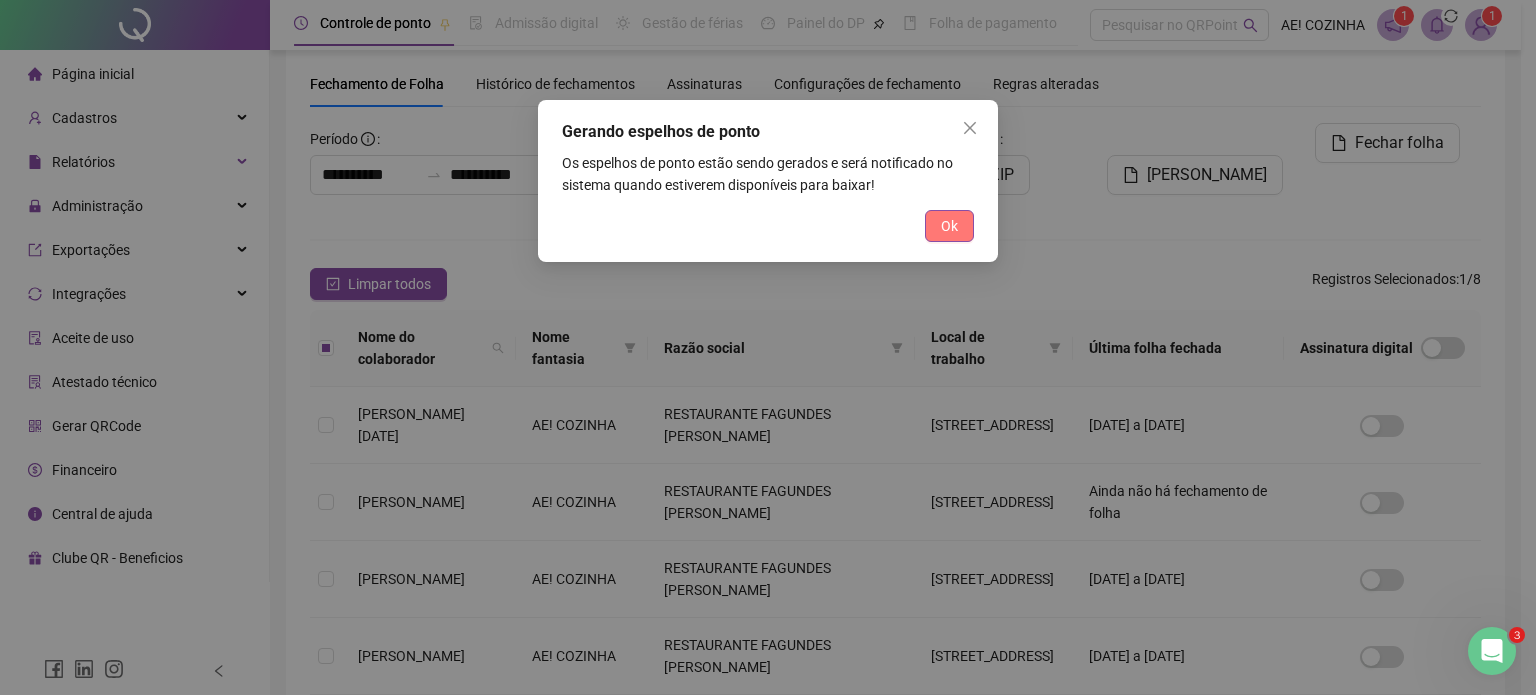 click on "Ok" at bounding box center [949, 226] 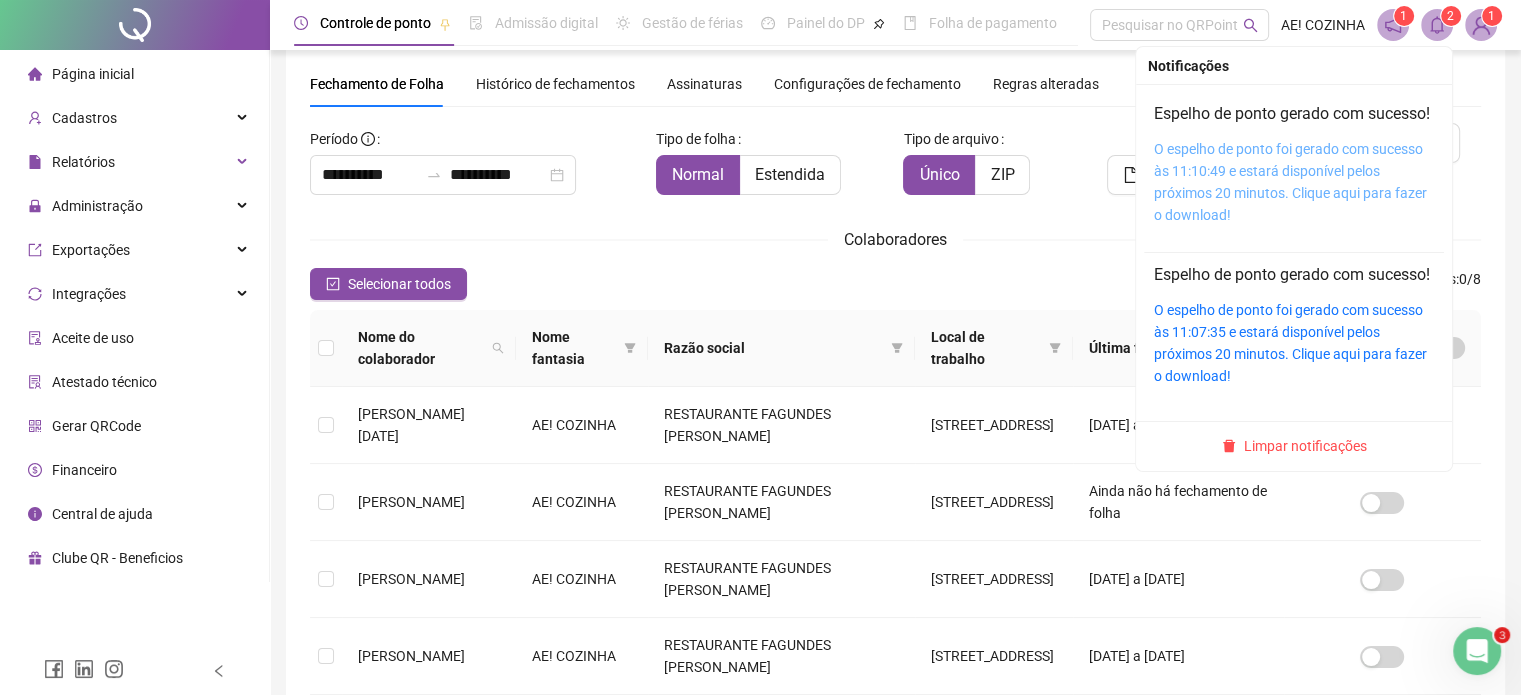click on "O espelho de ponto foi gerado com sucesso às 11:10:49 e estará disponível pelos próximos 20 minutos.
Clique aqui para fazer o download!" at bounding box center [1290, 182] 